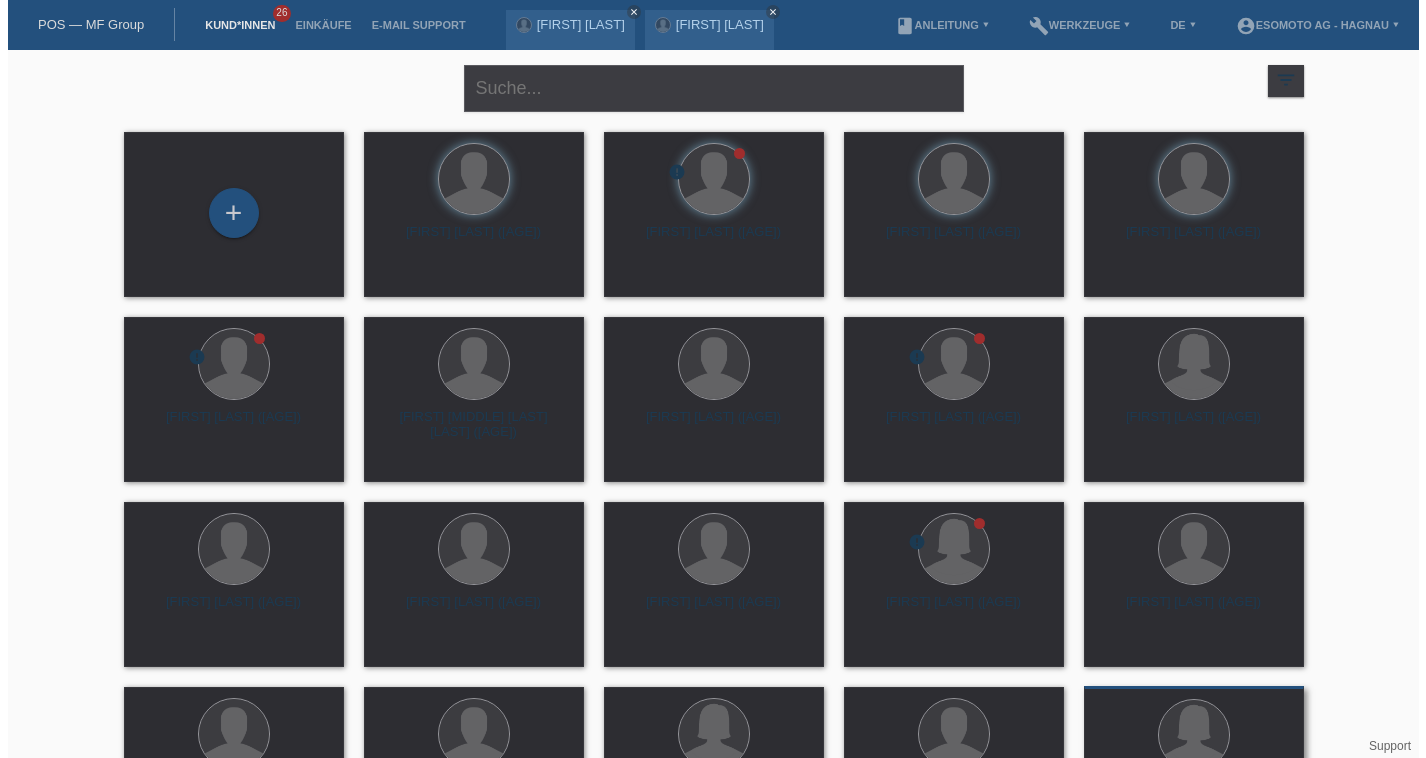 scroll, scrollTop: 0, scrollLeft: 0, axis: both 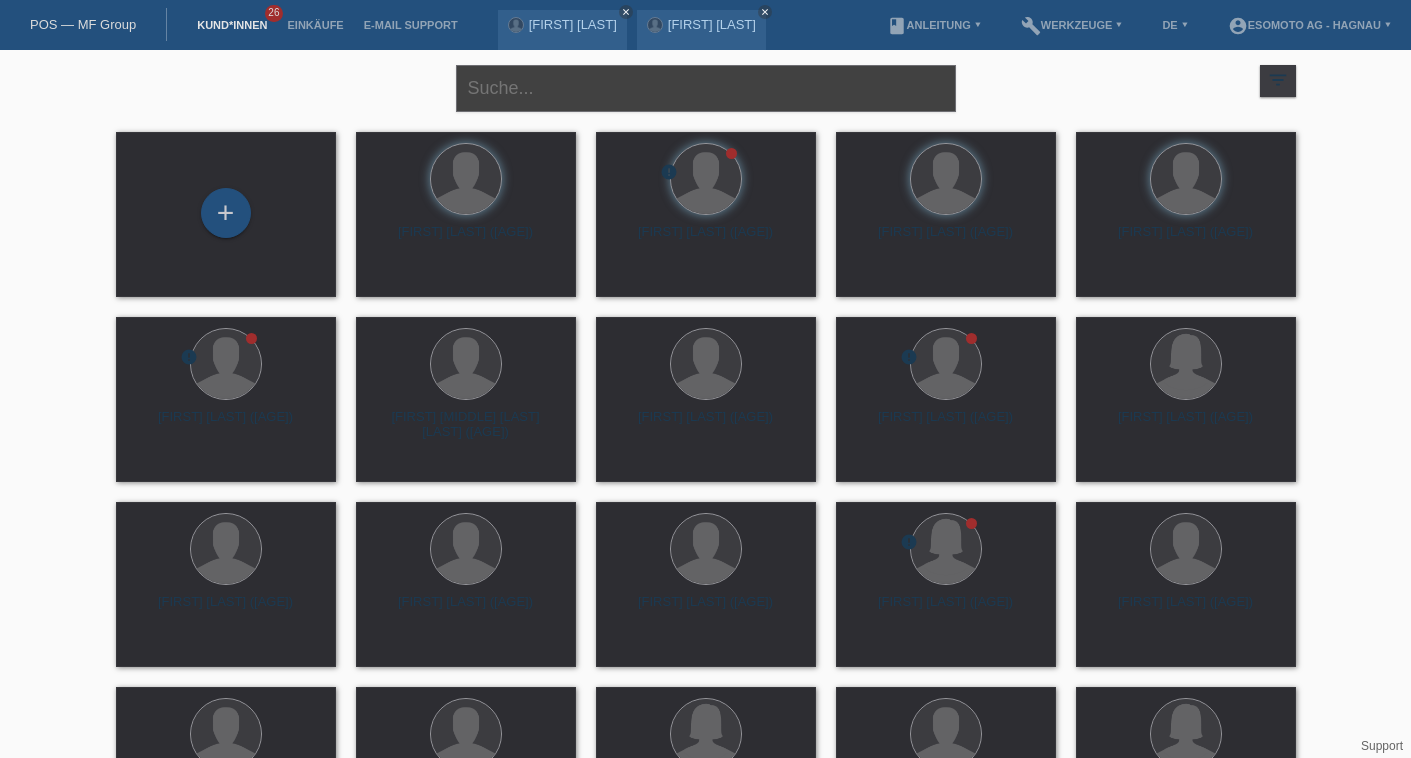 click at bounding box center (706, 88) 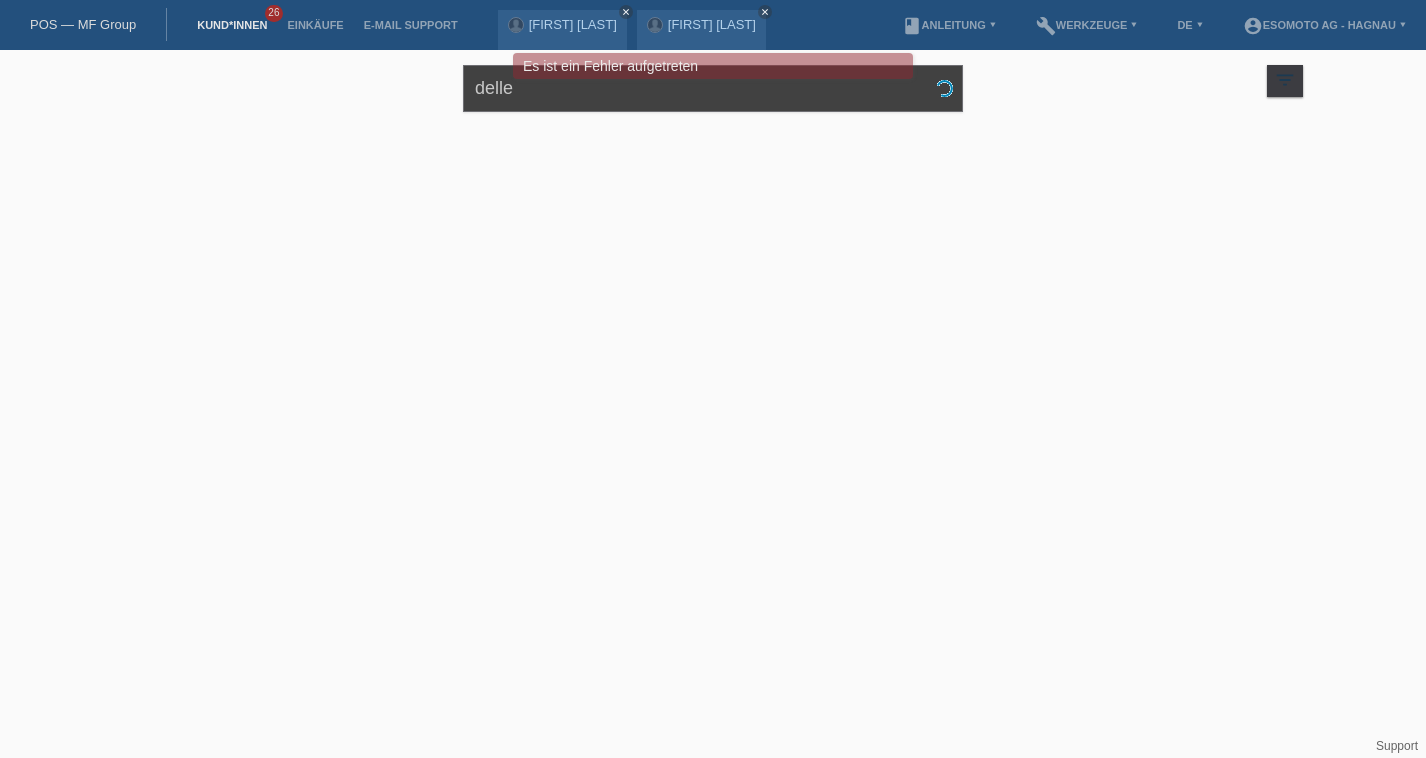 click on "delle" at bounding box center [713, 88] 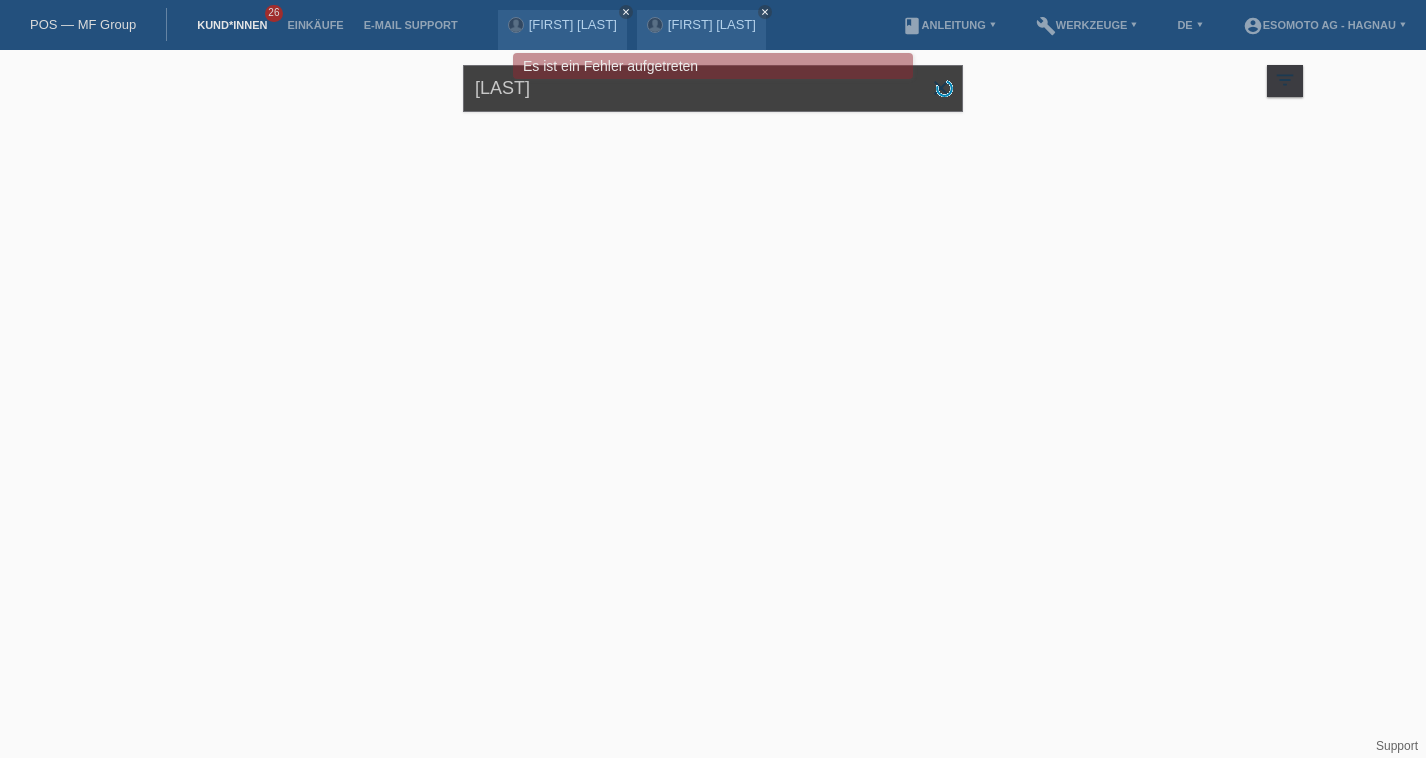 type on "delledishe" 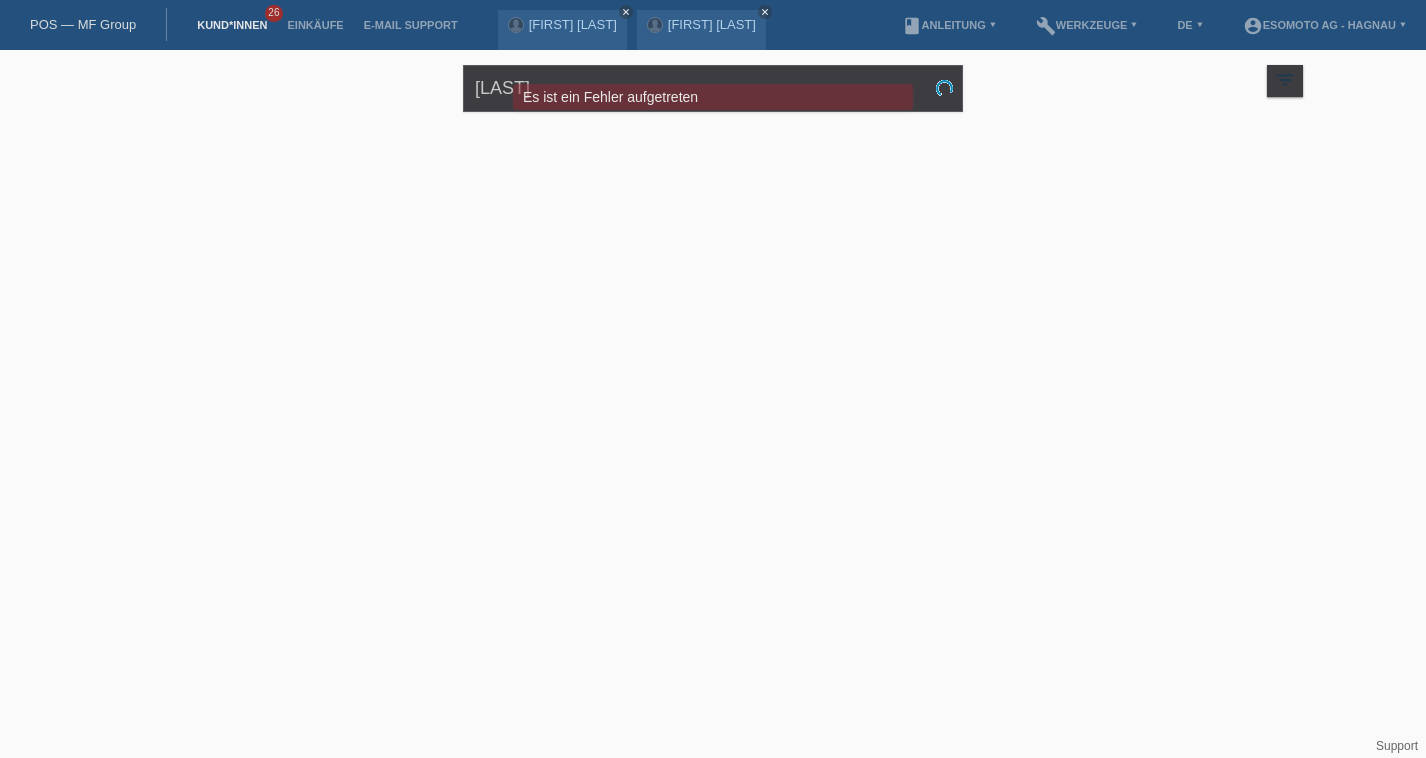 click at bounding box center (713, 222) 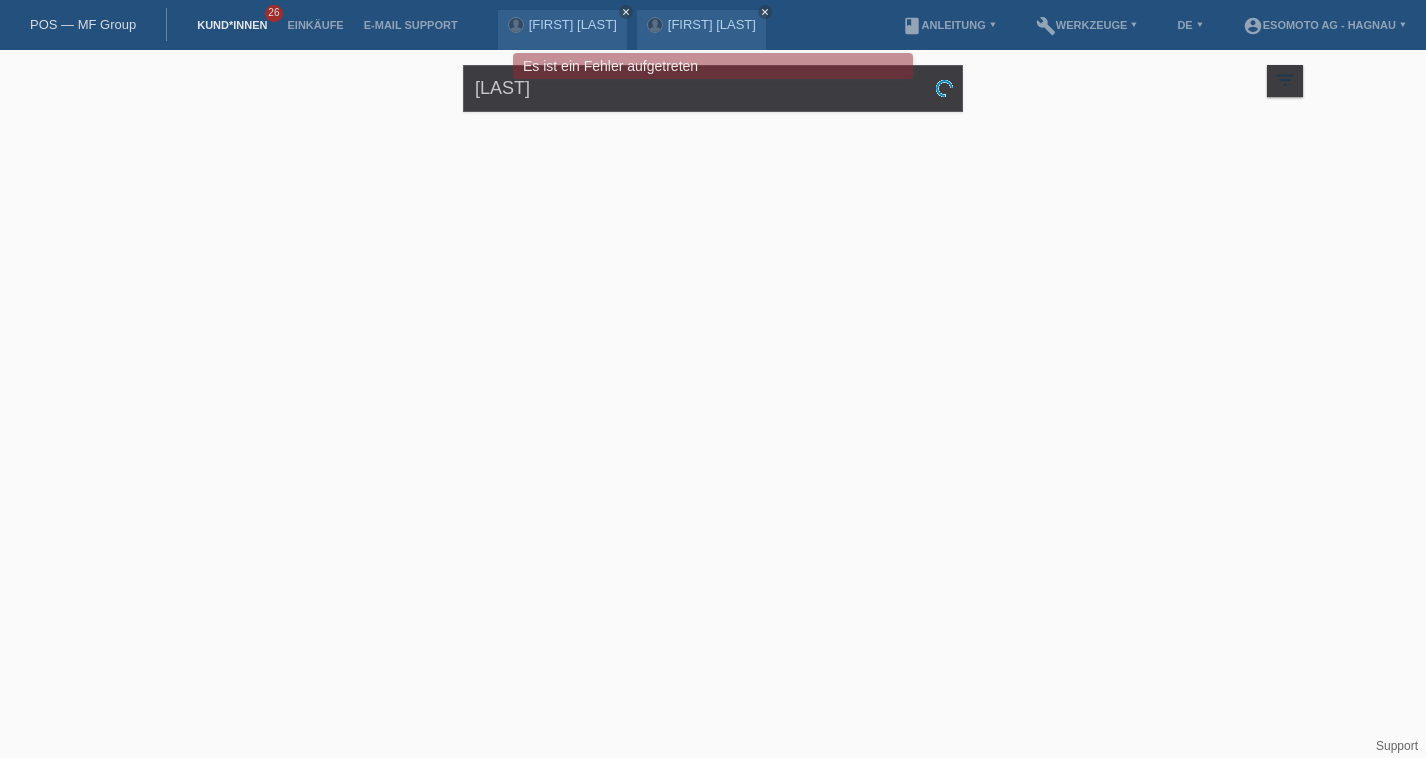 click on "Kund*innen" at bounding box center [232, 25] 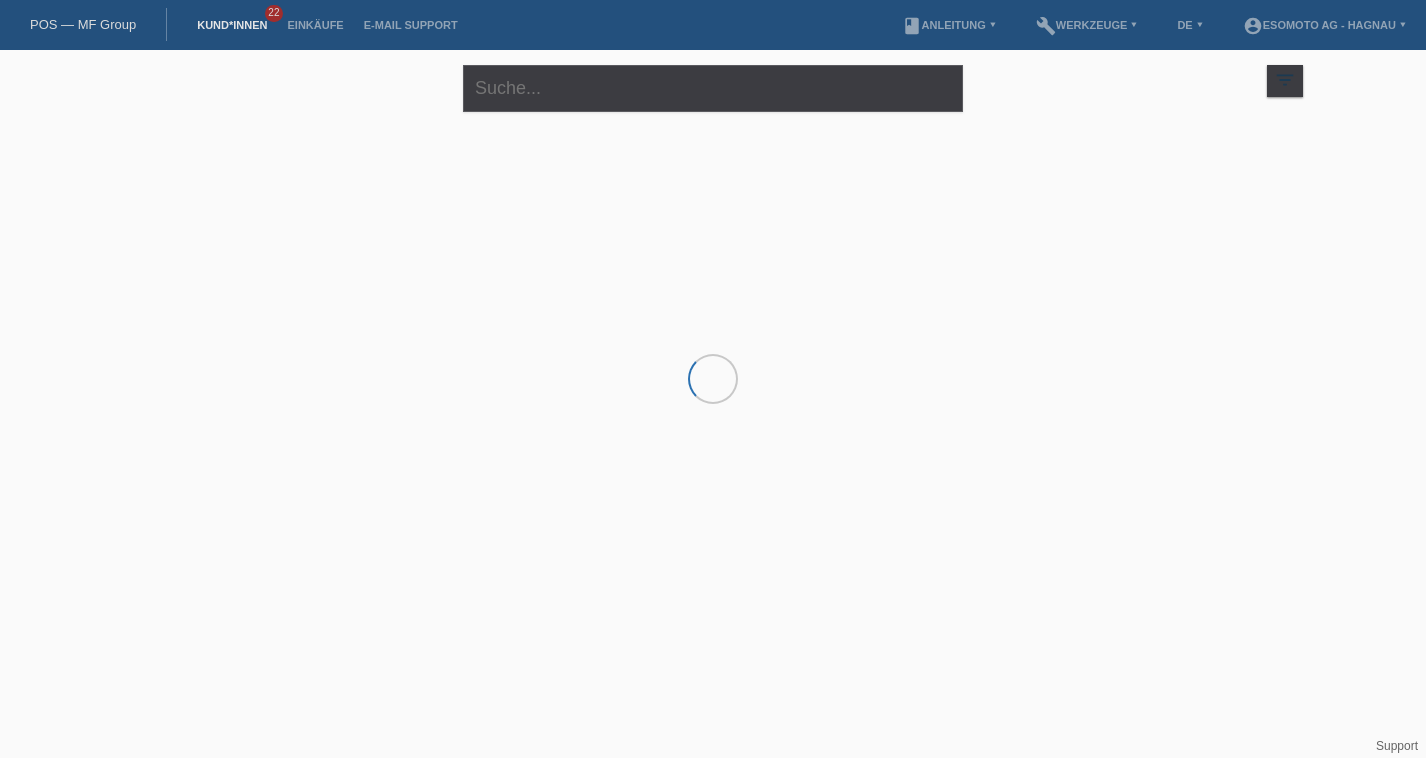 scroll, scrollTop: 0, scrollLeft: 0, axis: both 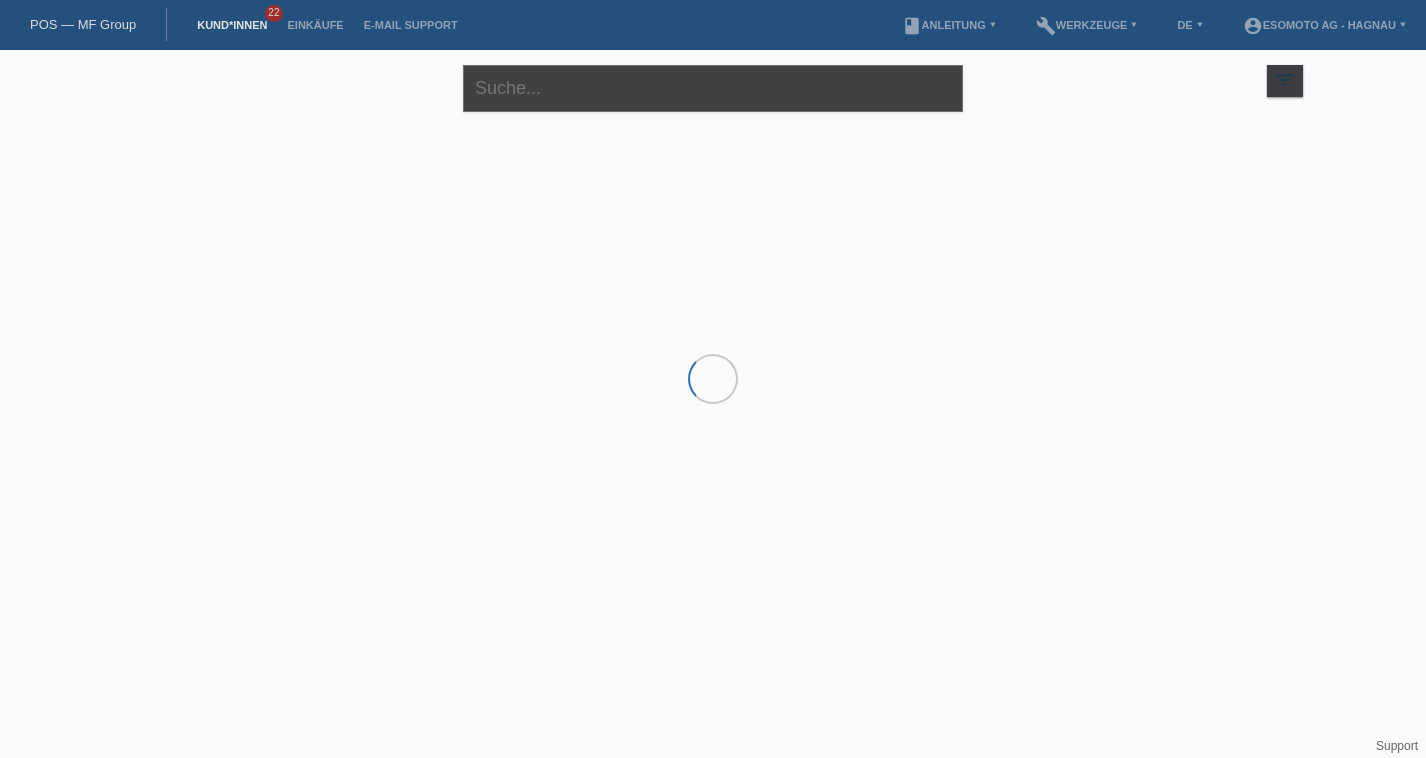 click at bounding box center [713, 88] 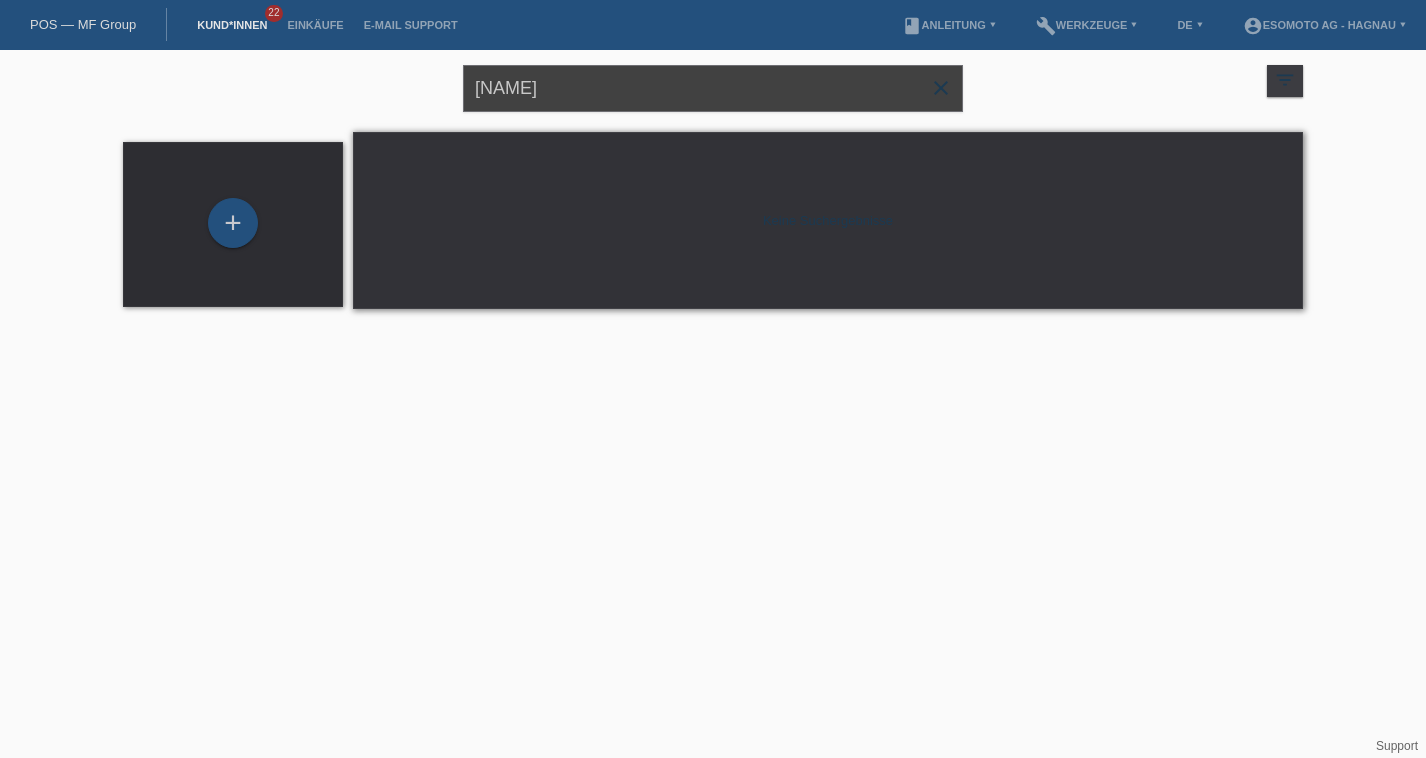 click on "Delledyshe" at bounding box center (713, 88) 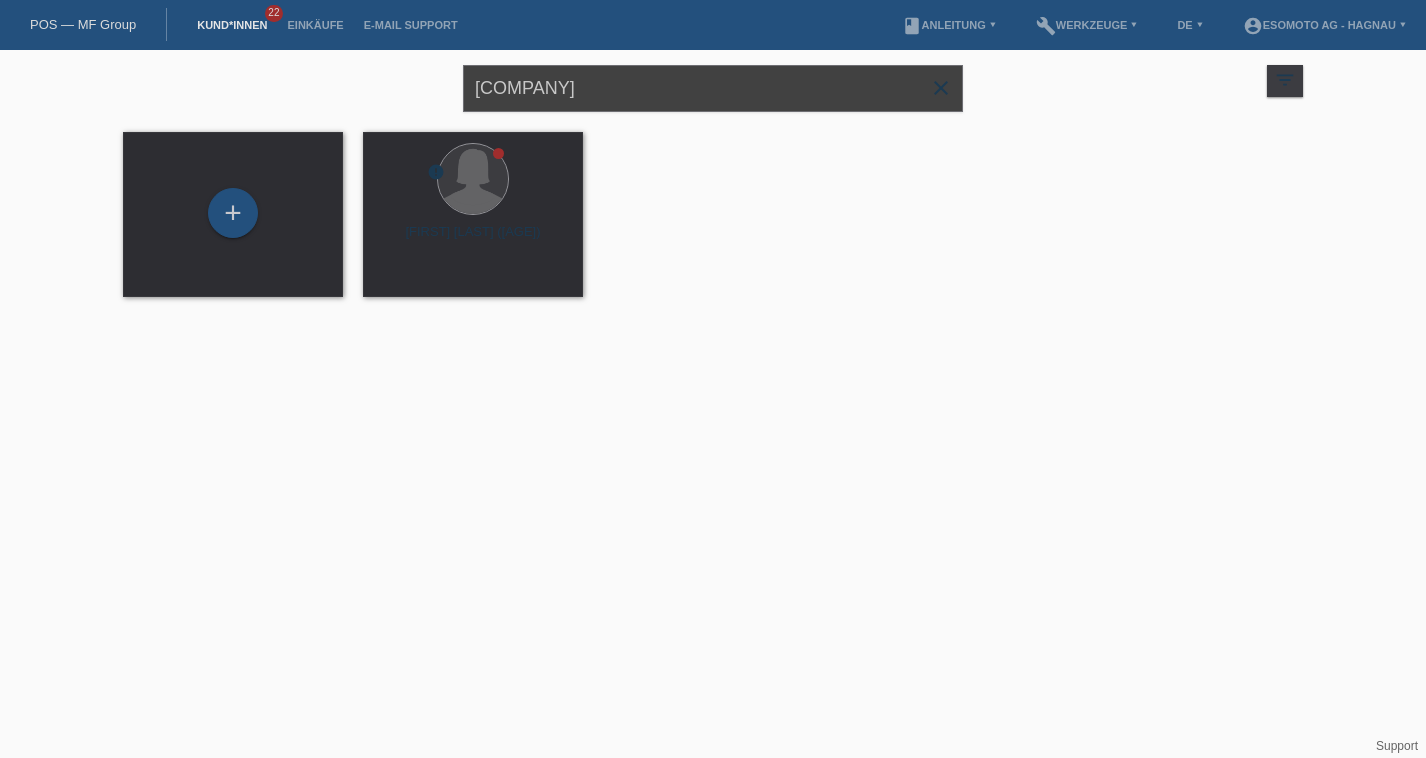 drag, startPoint x: 510, startPoint y: 104, endPoint x: 445, endPoint y: 107, distance: 65.06919 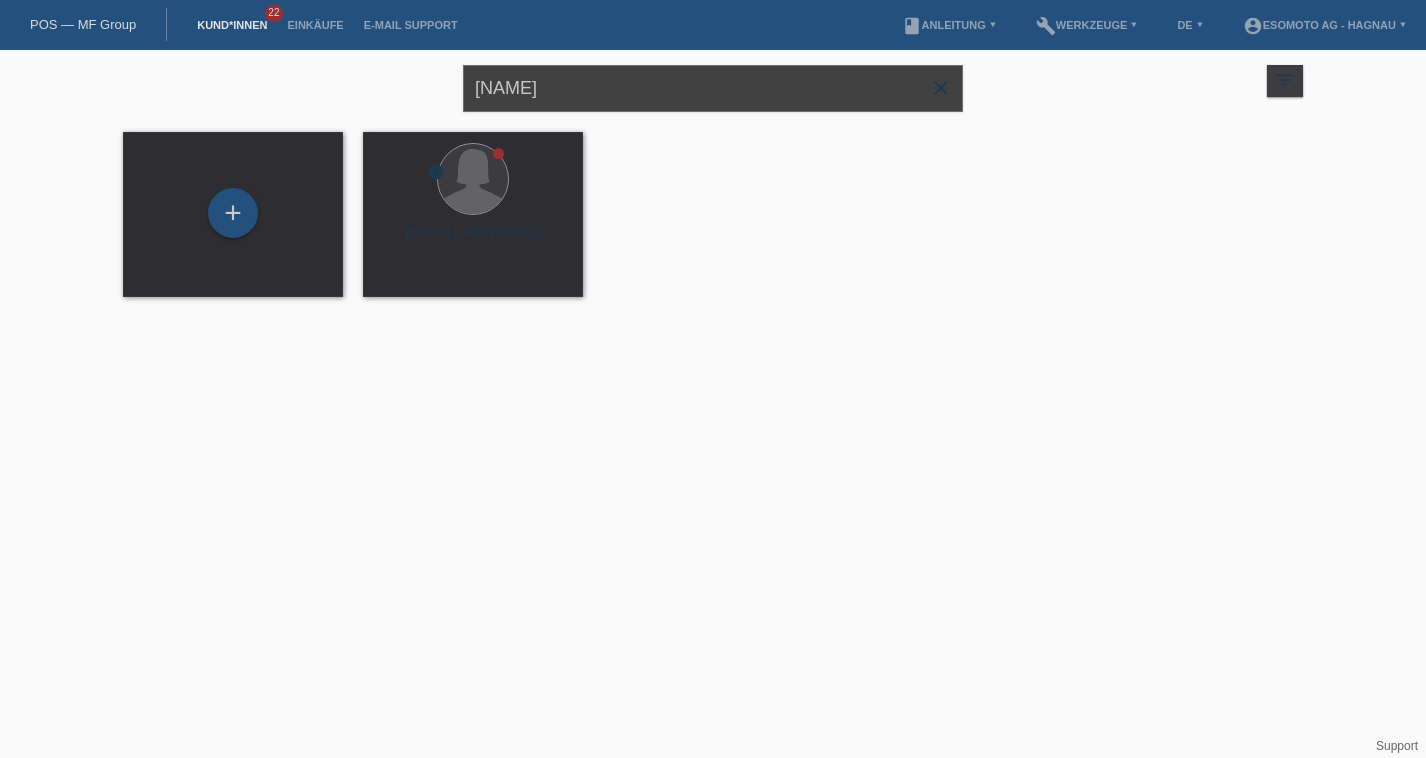 type on "jerliu" 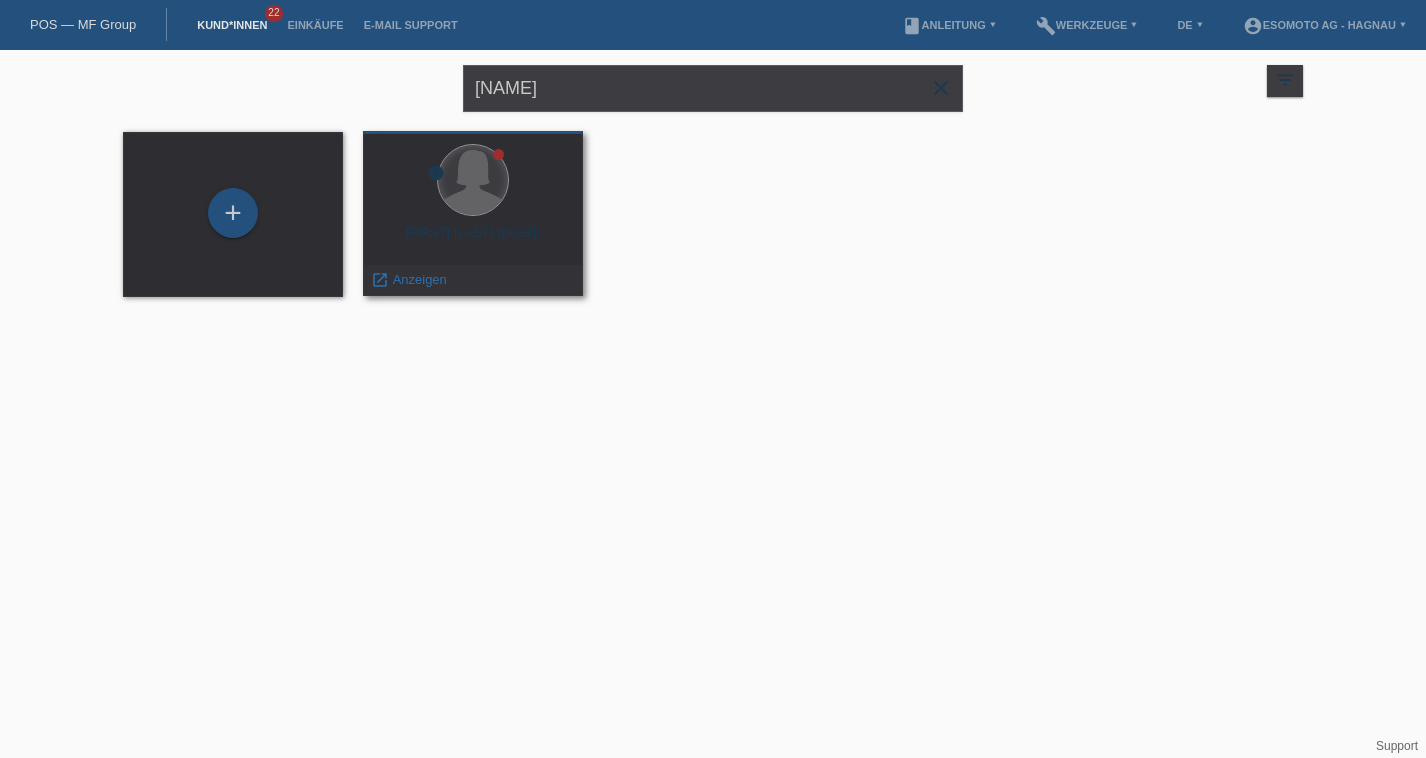 click at bounding box center (473, 180) 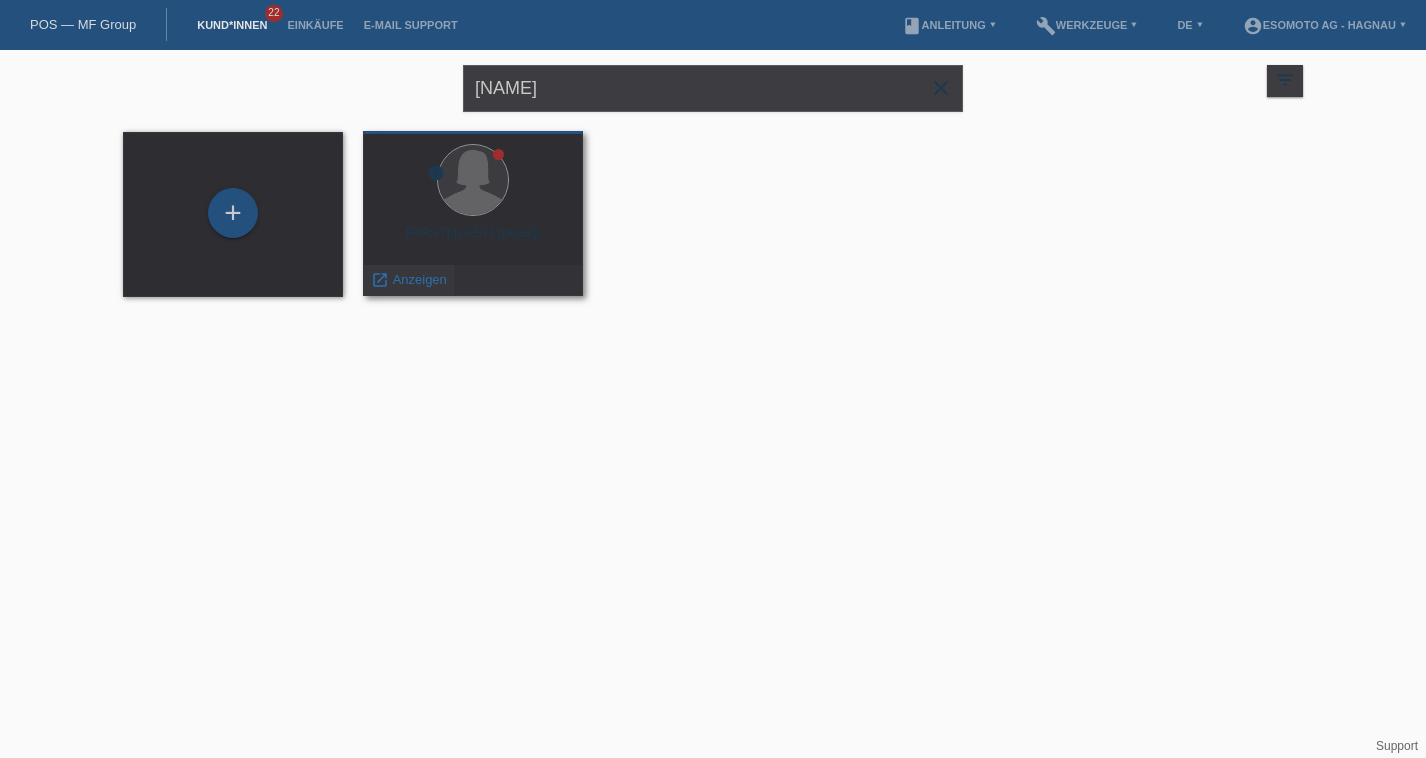 click on "Anzeigen" at bounding box center [420, 279] 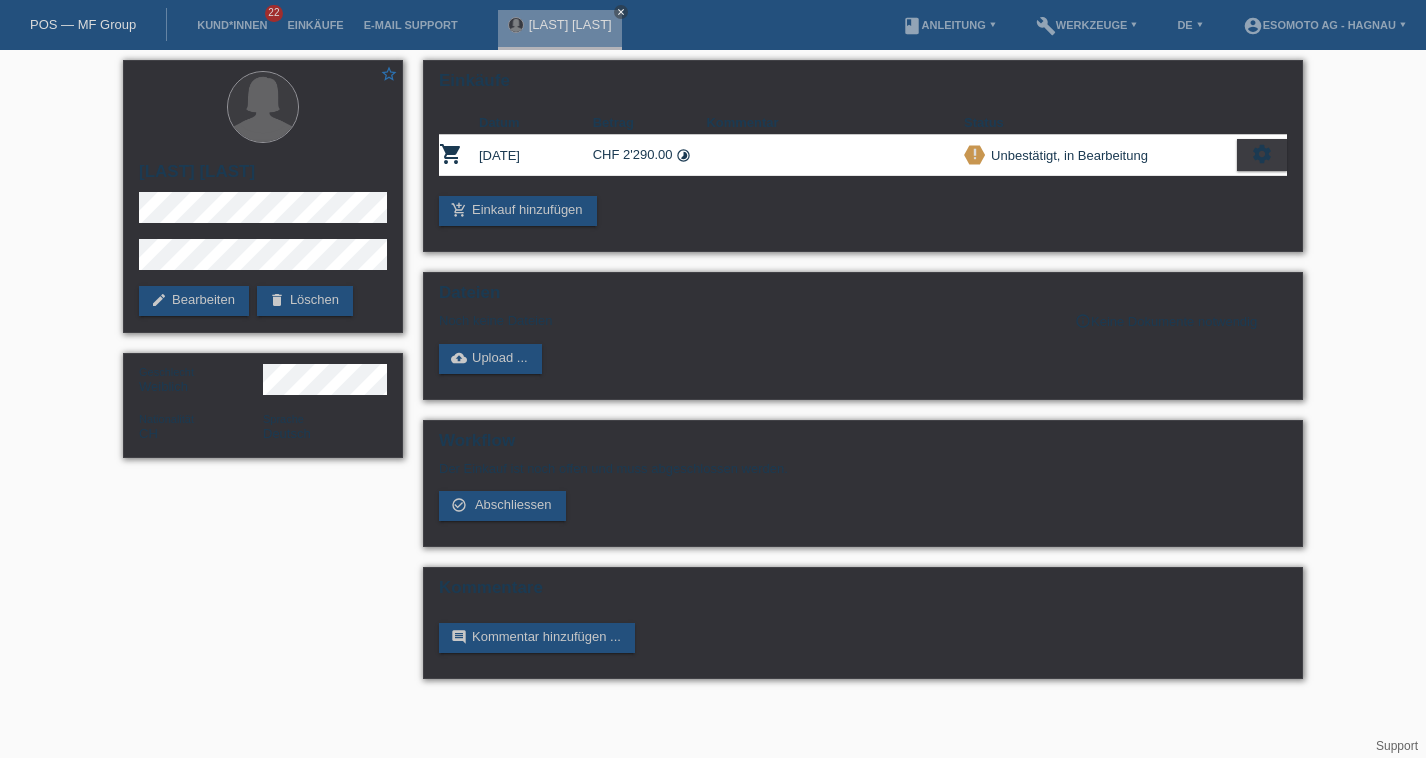 scroll, scrollTop: 0, scrollLeft: 0, axis: both 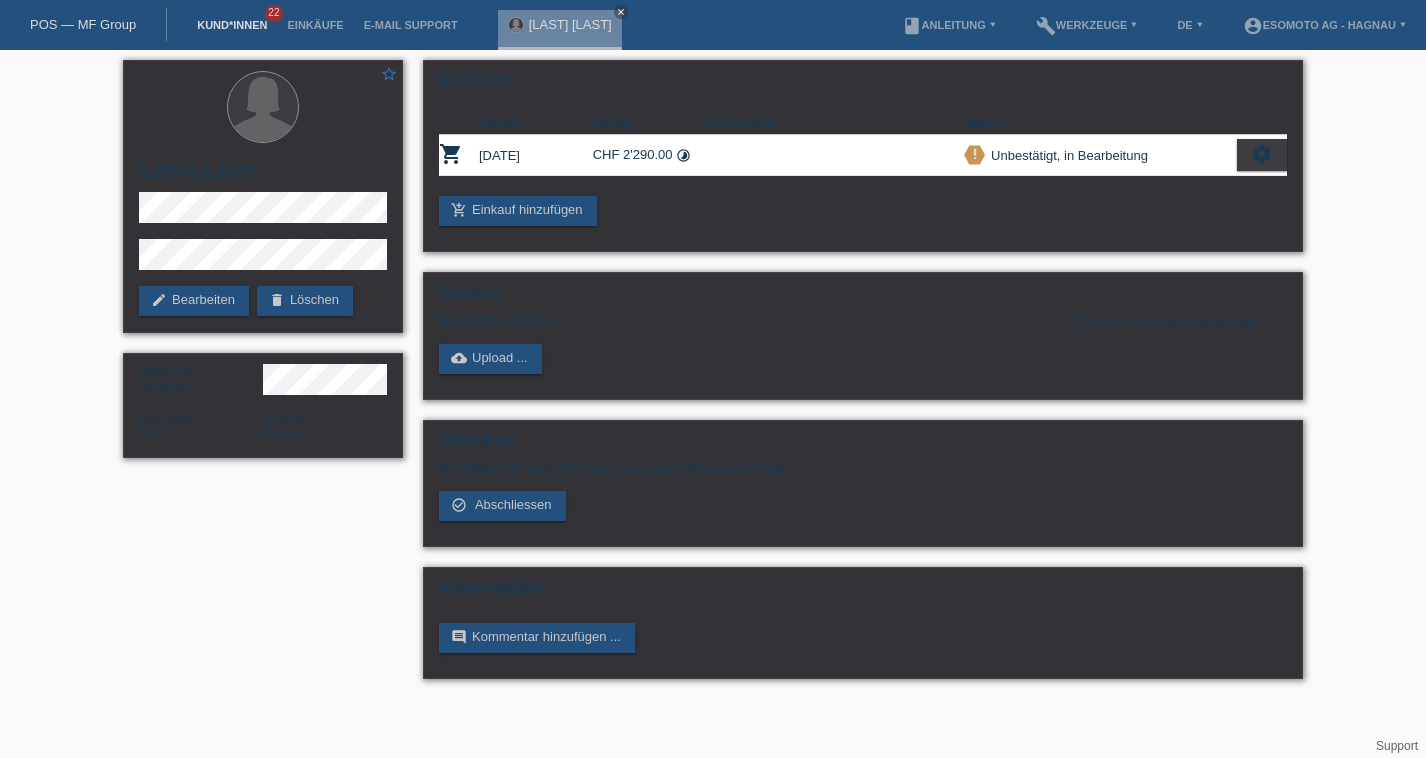 click on "Kund*innen" at bounding box center (232, 25) 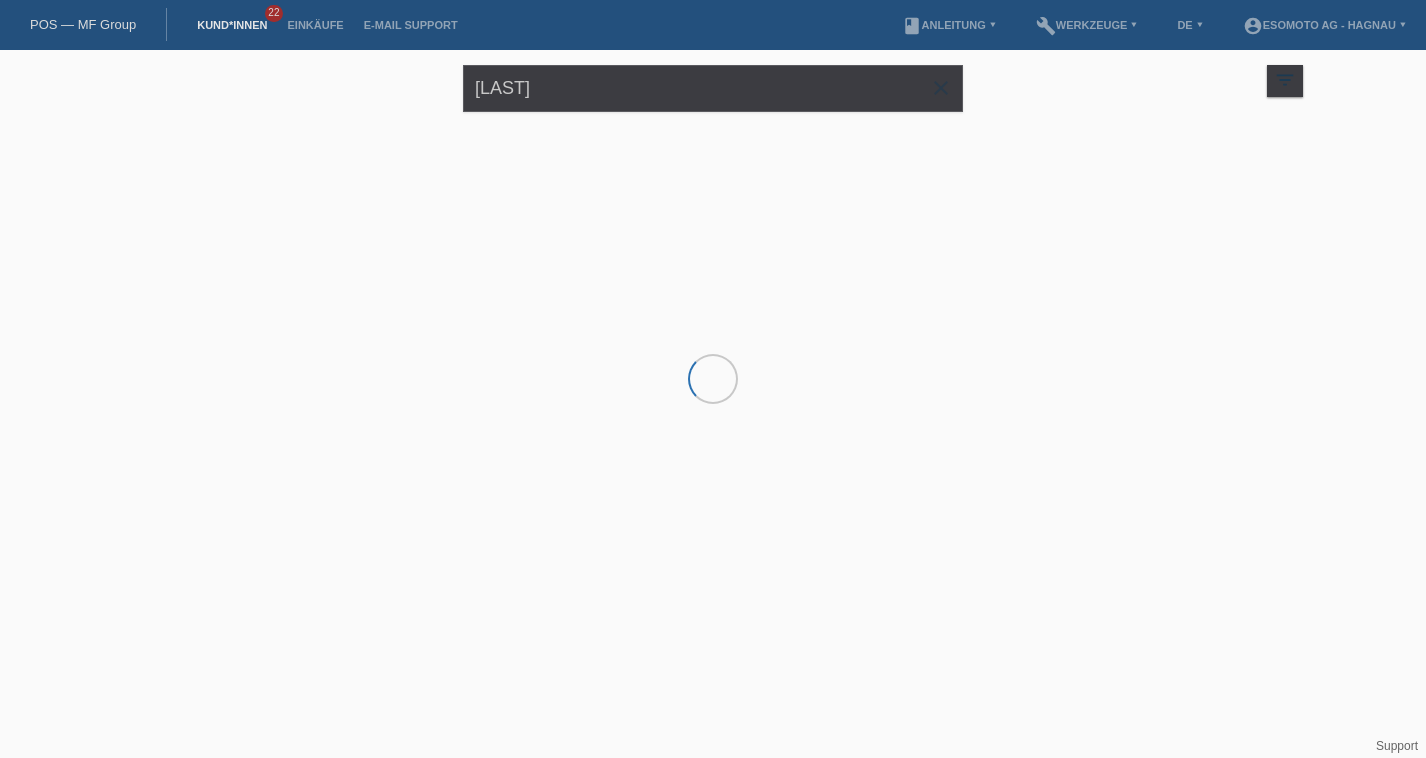scroll, scrollTop: 0, scrollLeft: 0, axis: both 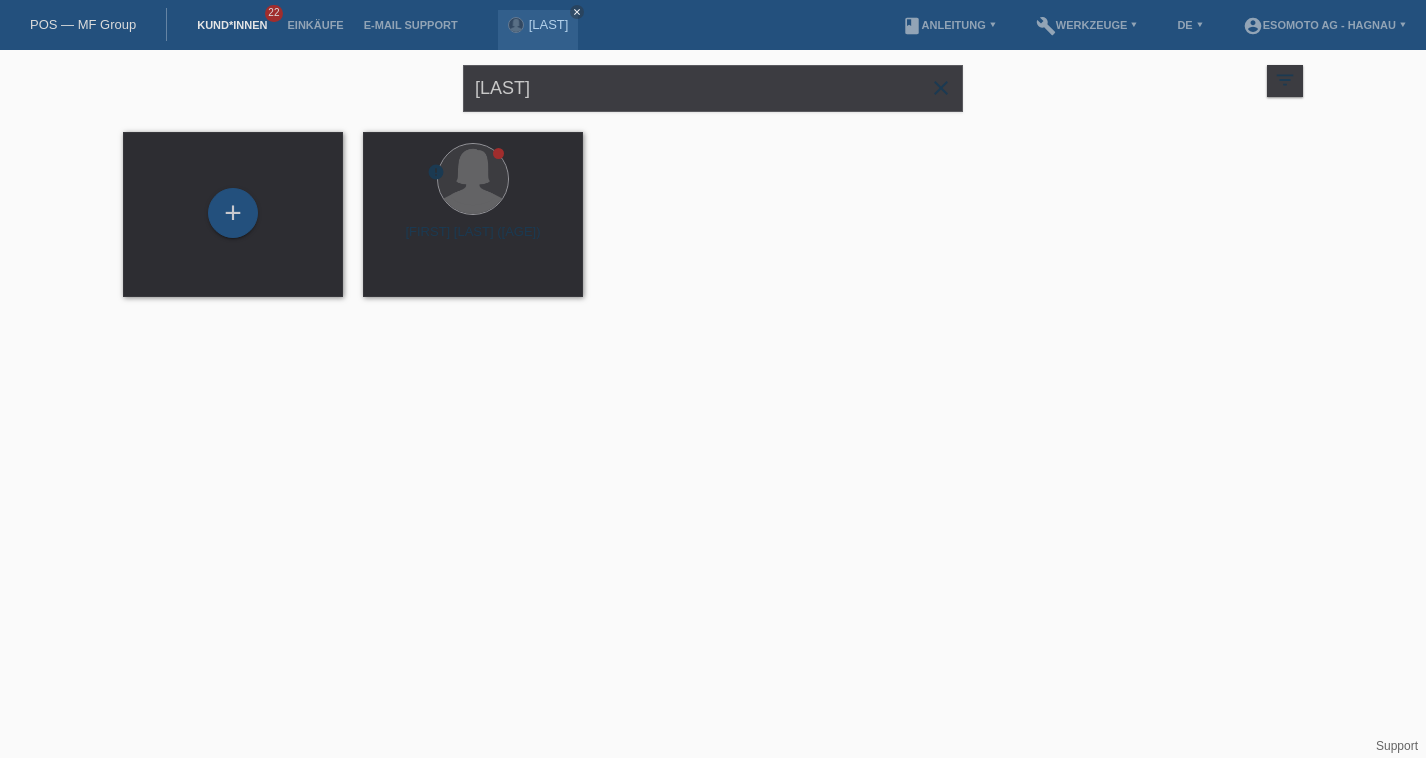 click on "close" at bounding box center (941, 88) 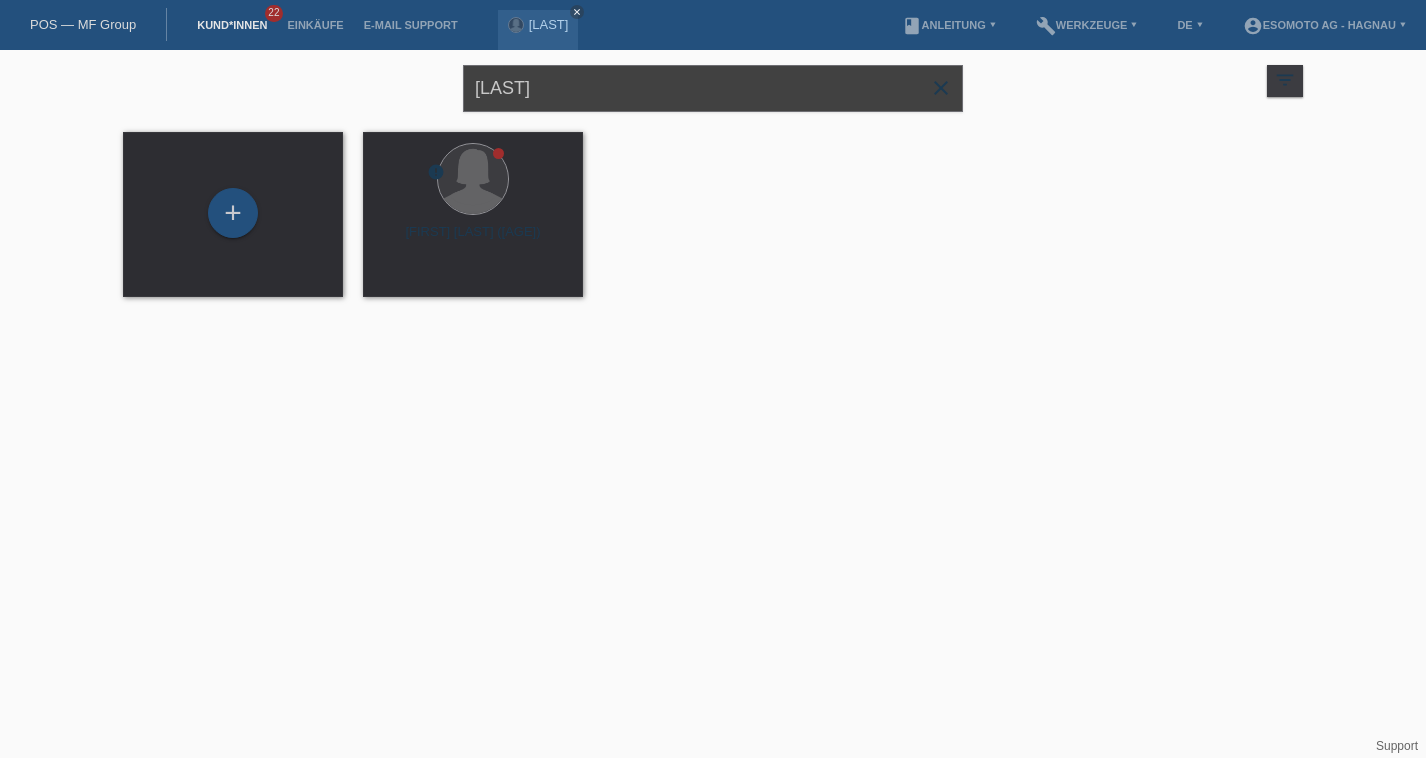 type 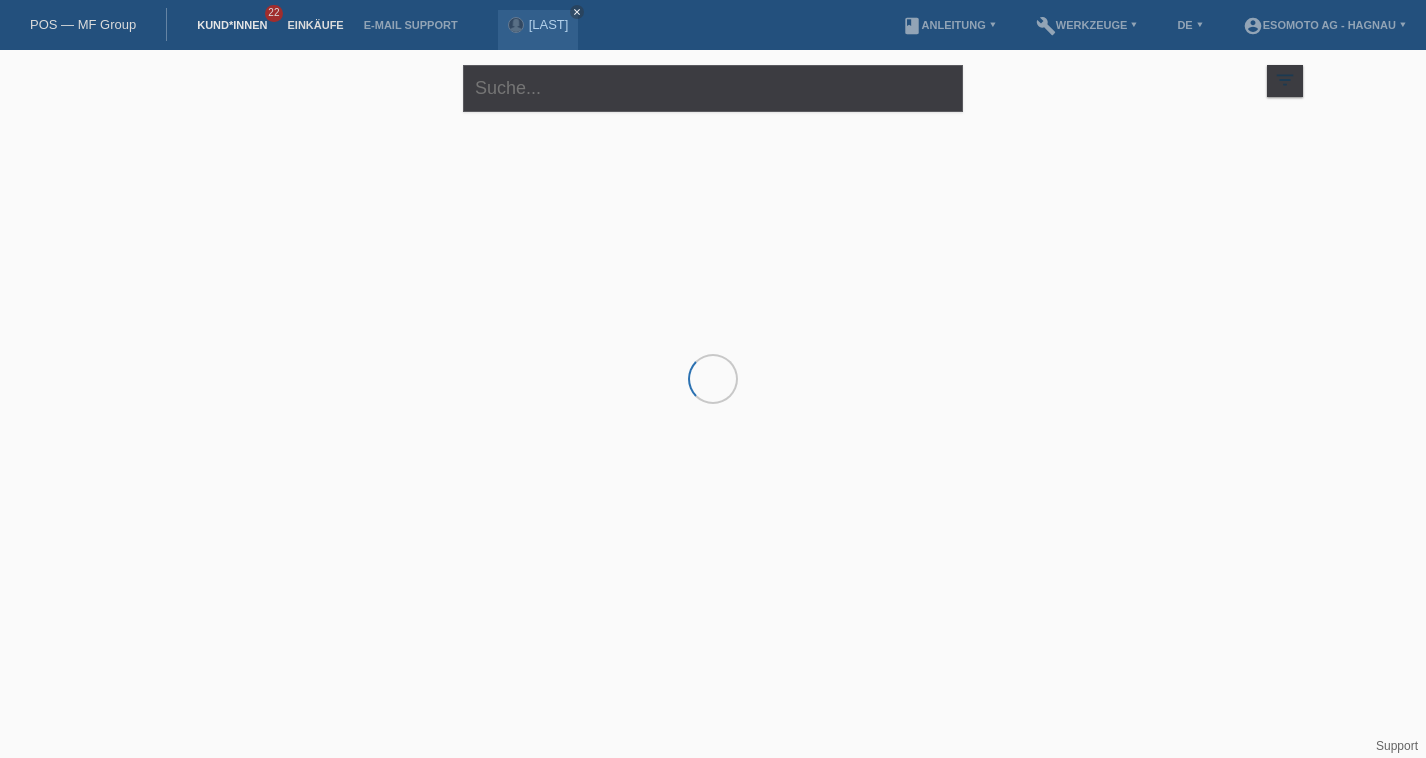click on "Einkäufe" at bounding box center (315, 25) 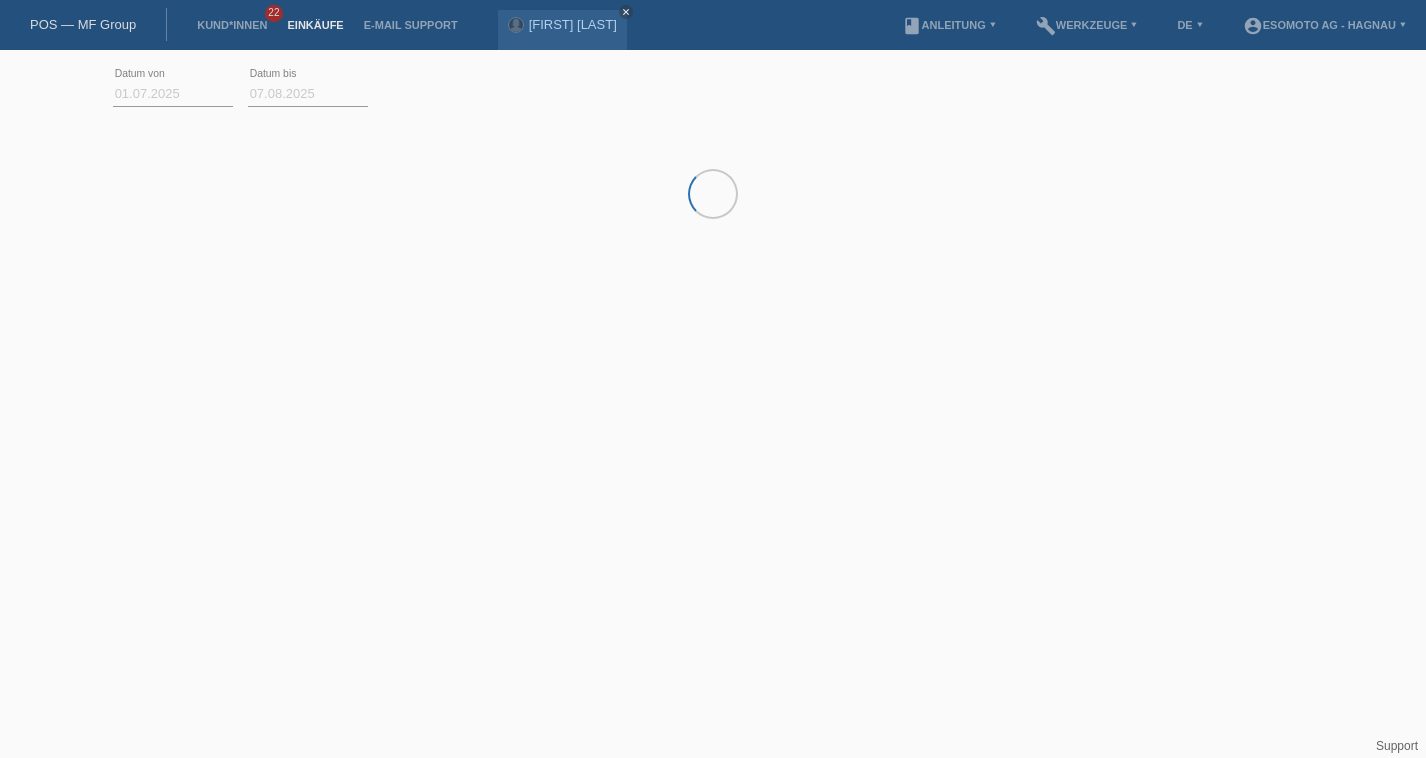 scroll, scrollTop: 0, scrollLeft: 0, axis: both 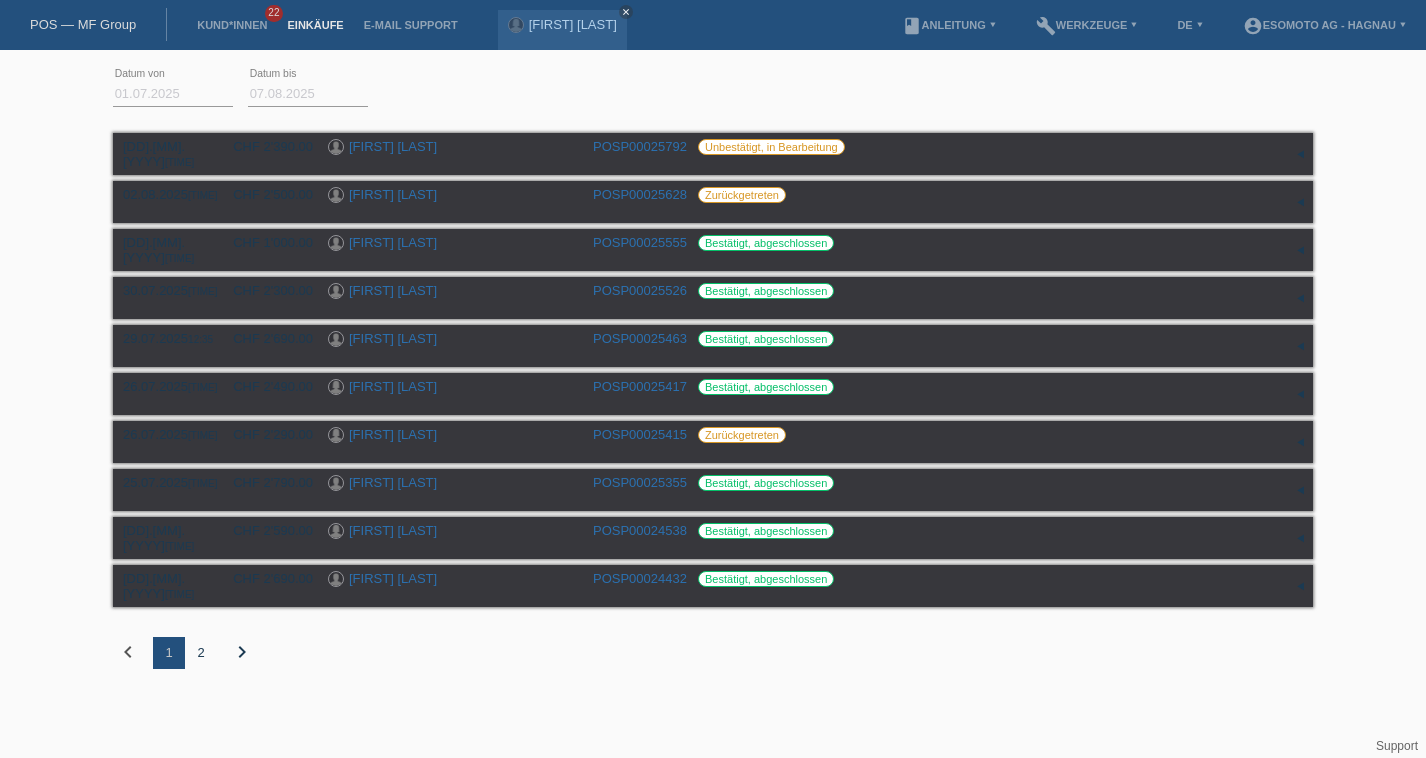 click on "01.07.2025" at bounding box center [173, 93] 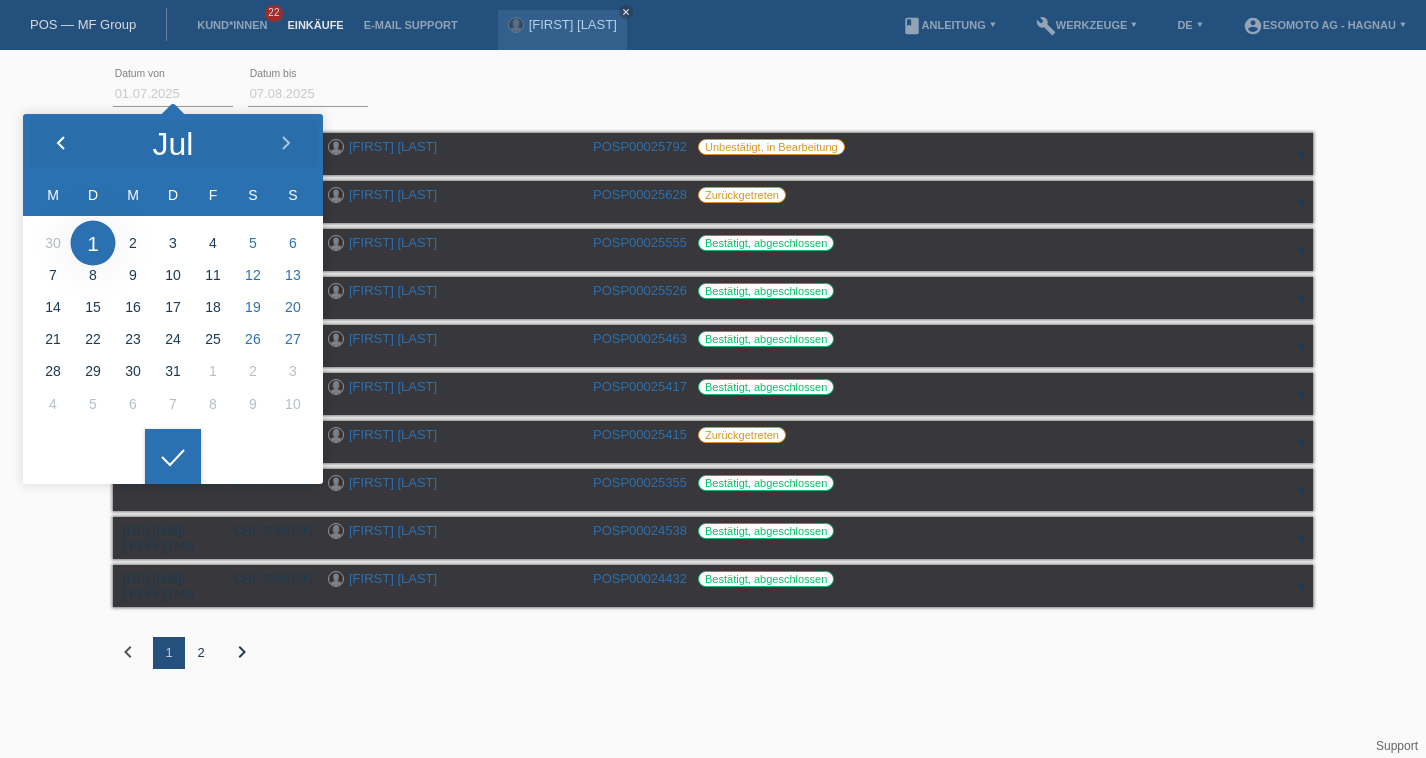 click 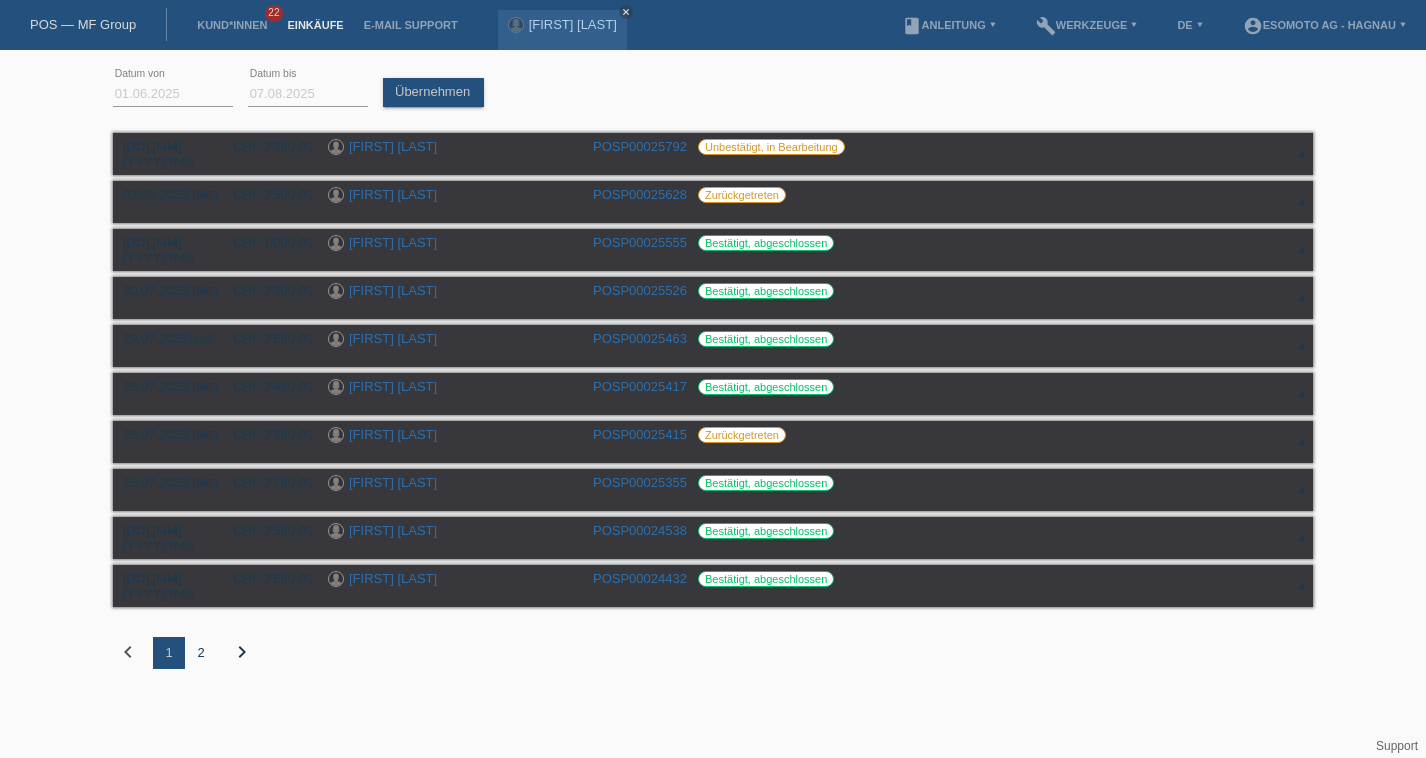 click at bounding box center [173, 441] 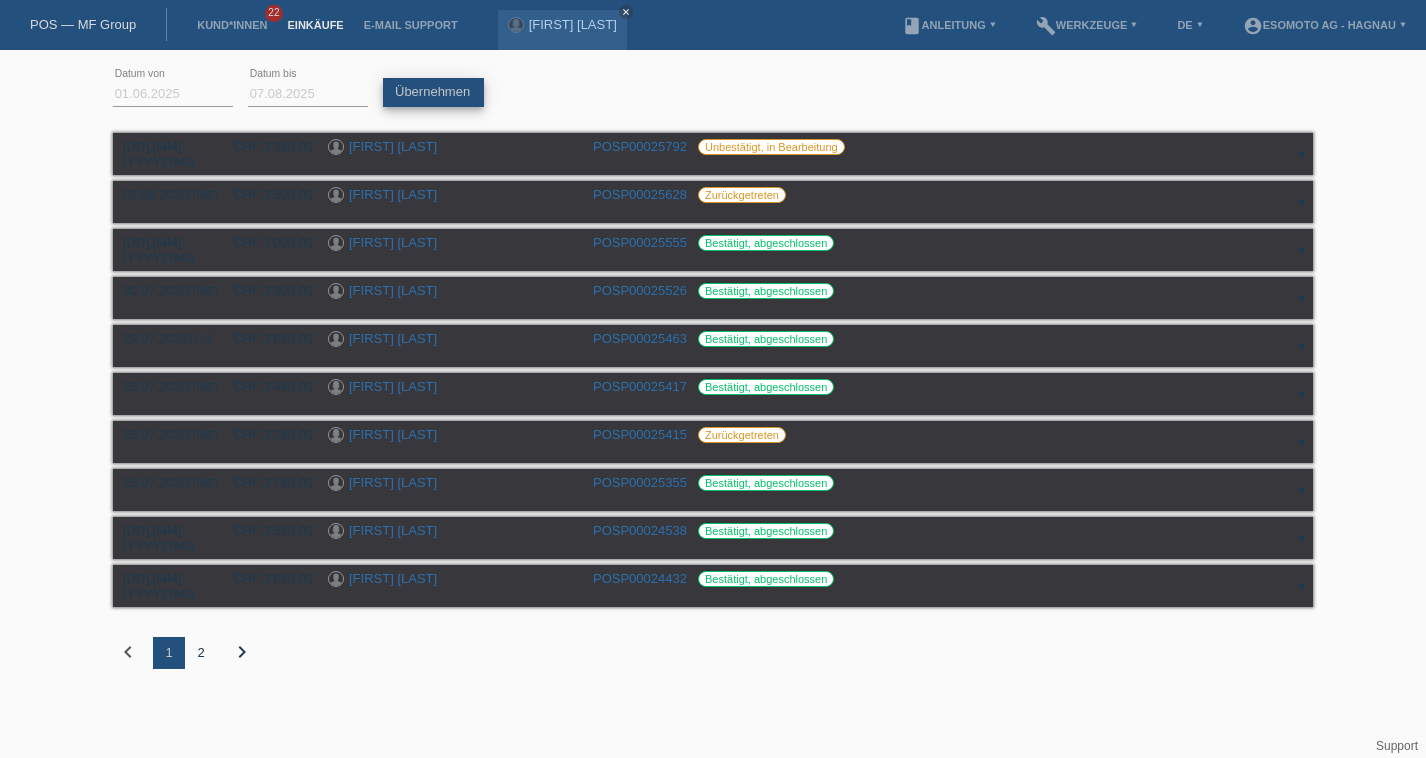 click on "Übernehmen" at bounding box center (433, 92) 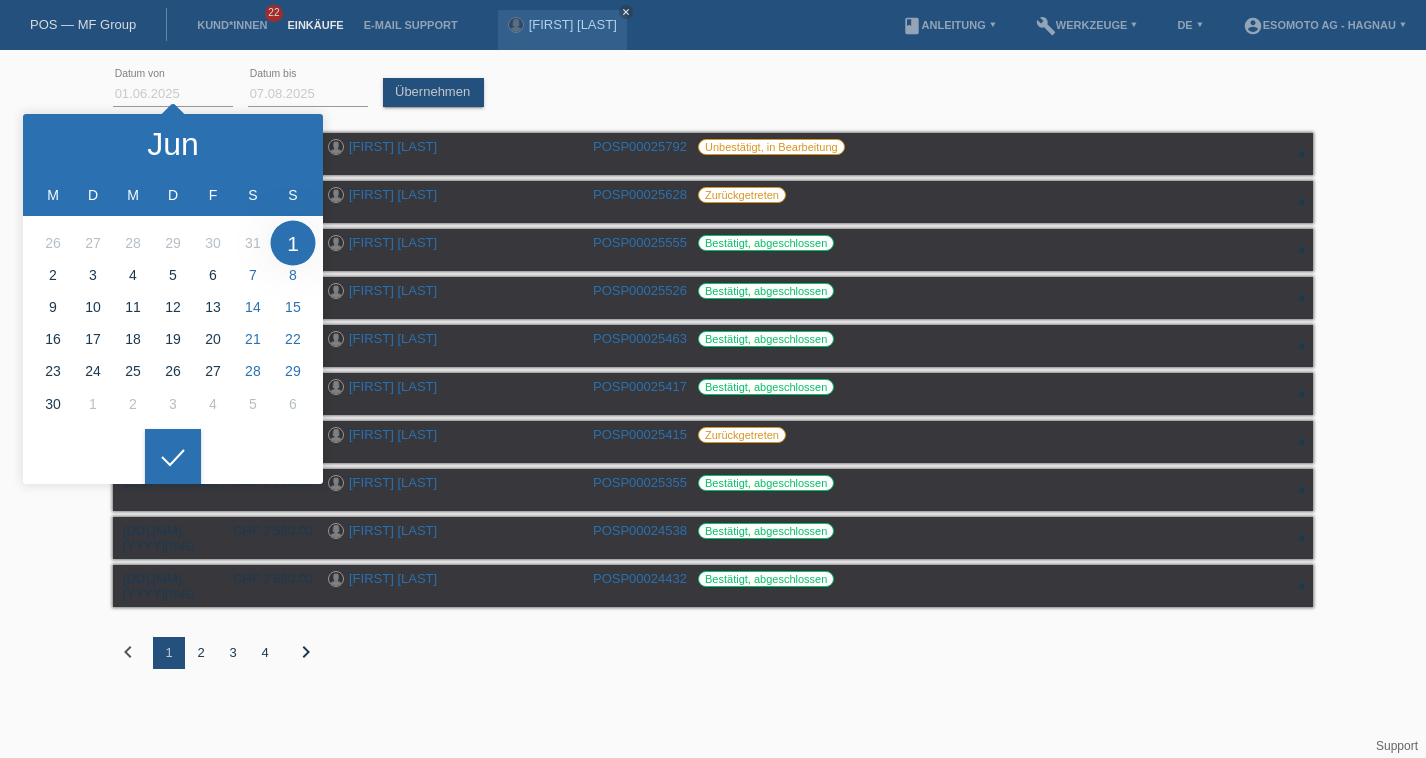click on "01.06.2025" at bounding box center [173, 93] 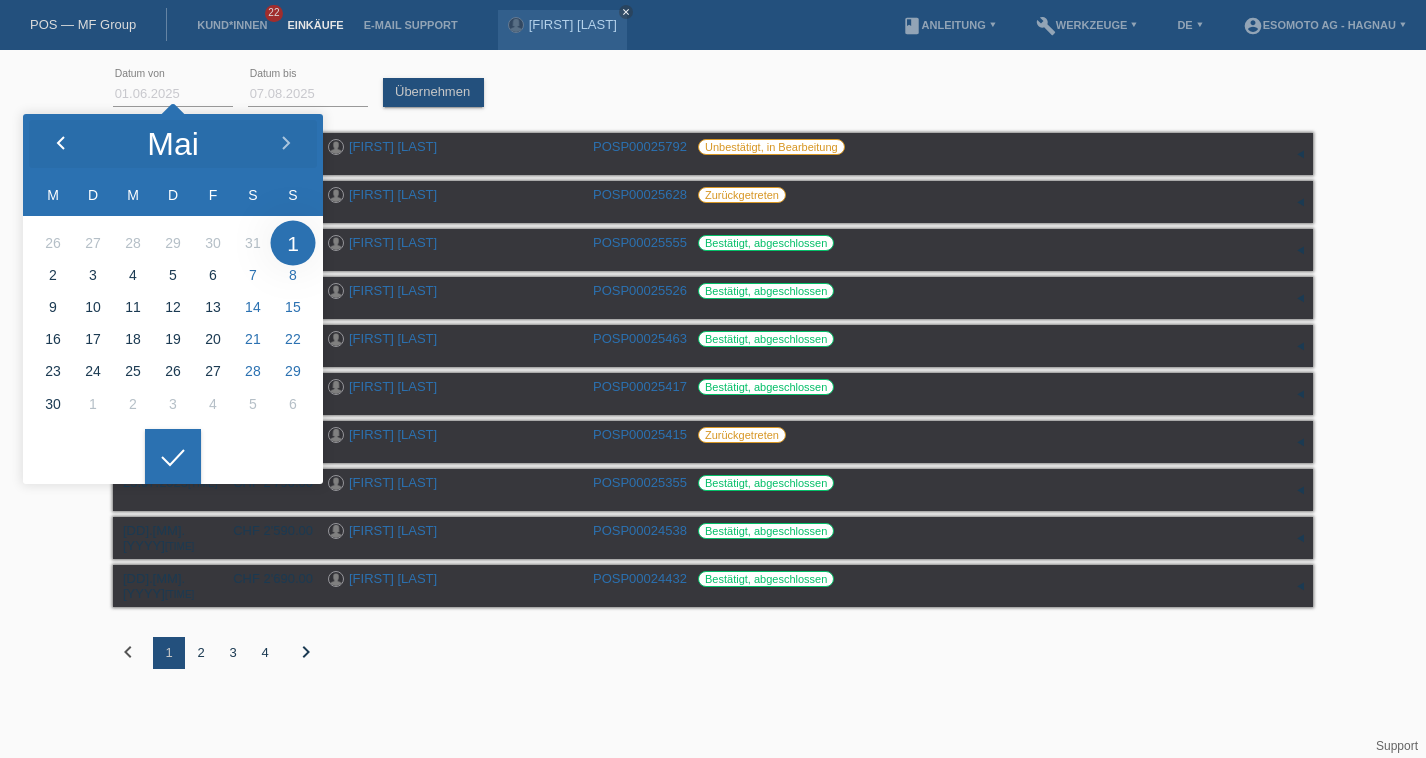 click at bounding box center [60, 144] 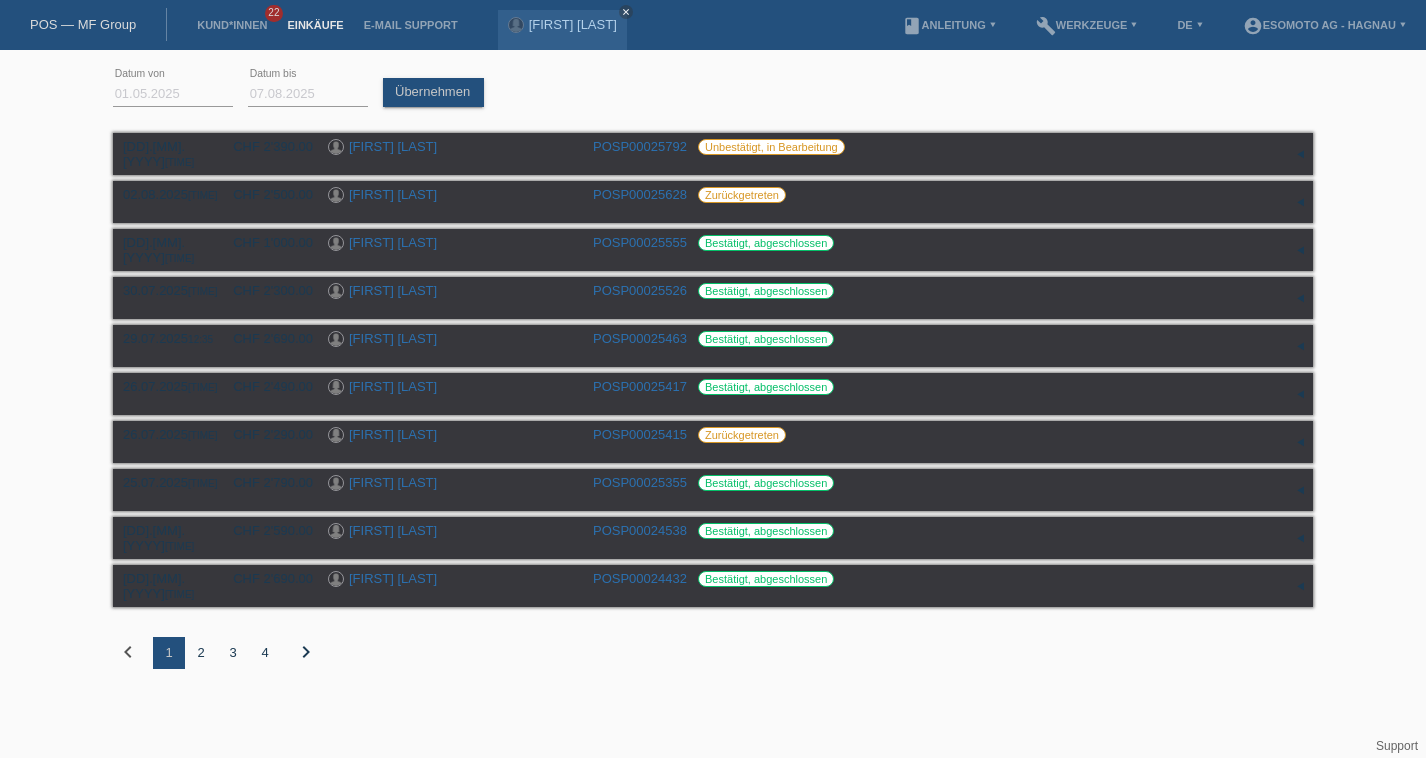 click 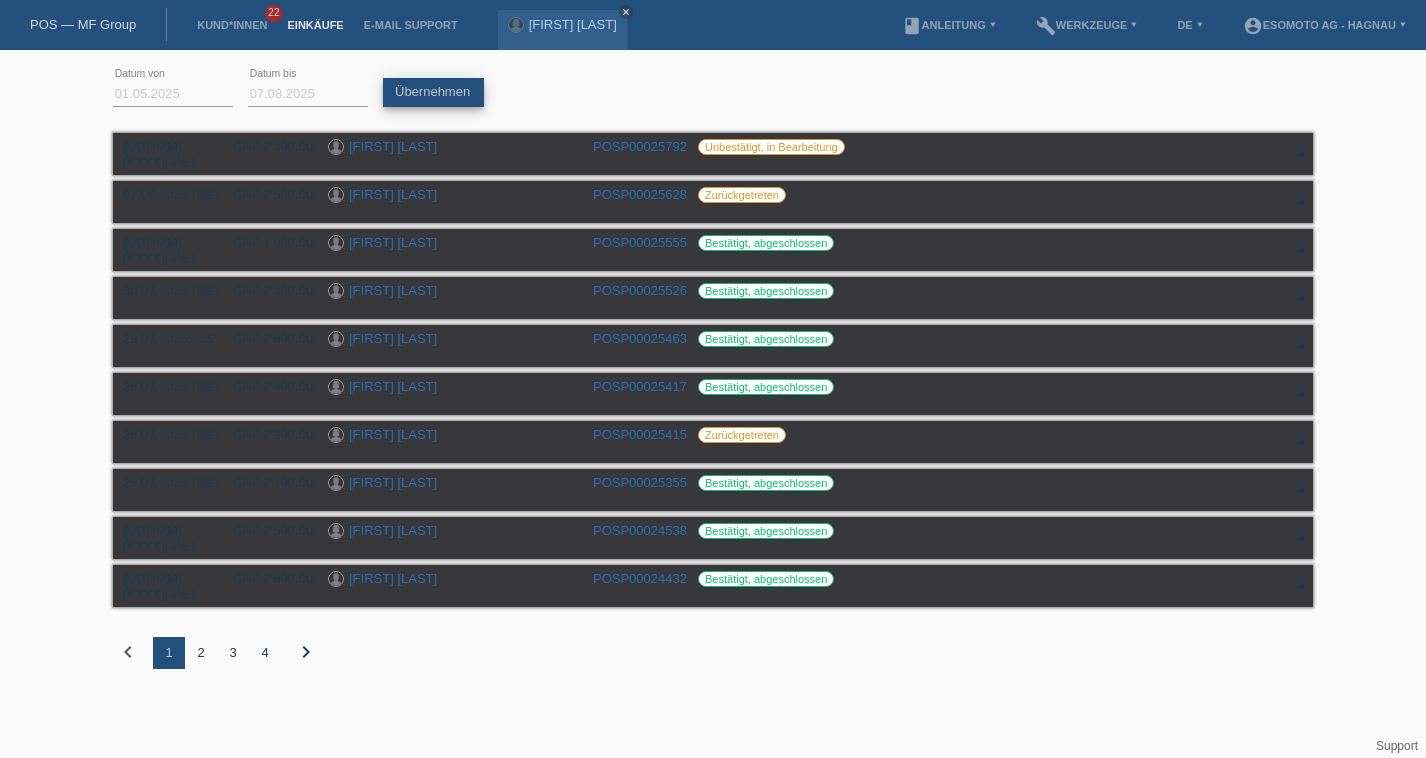 click on "Übernehmen" at bounding box center (433, 92) 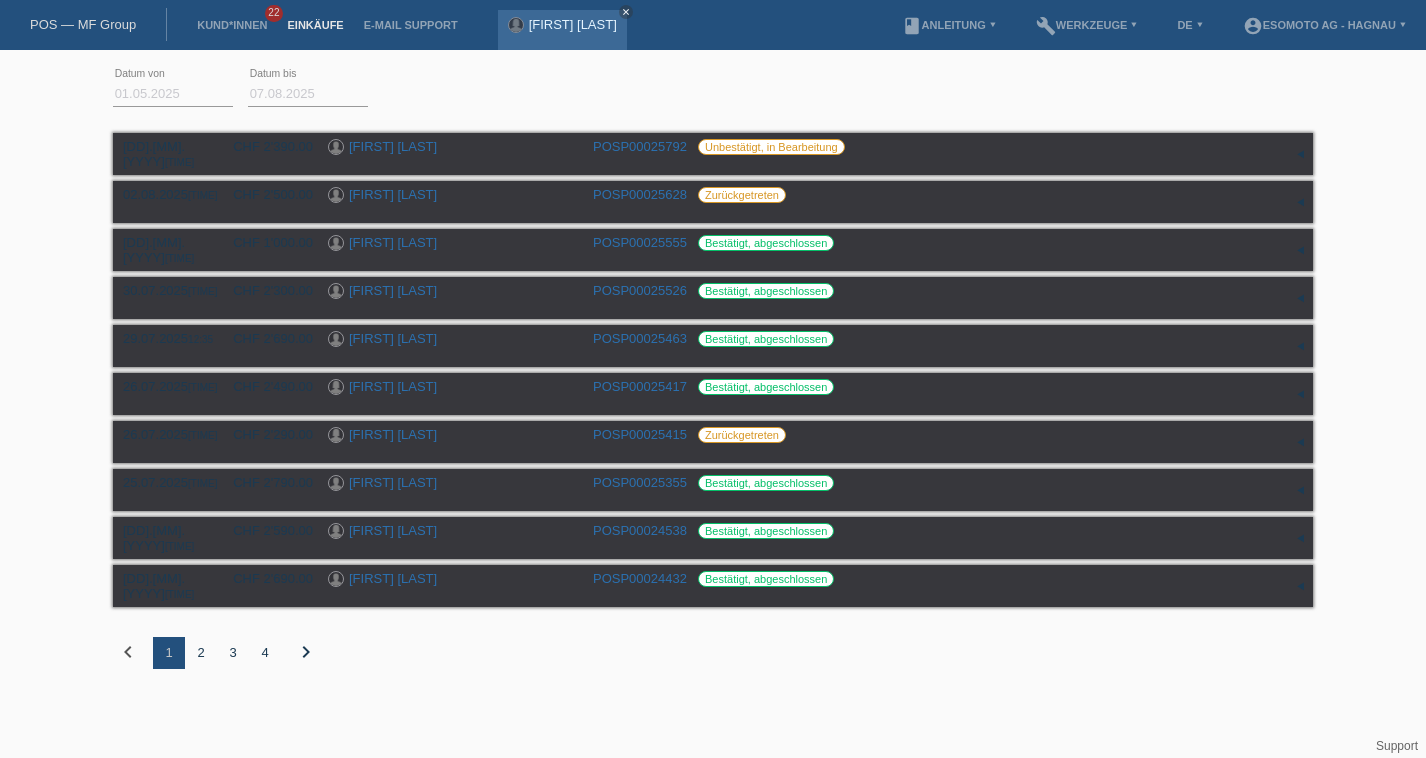 click on "[LAST]" at bounding box center [573, 24] 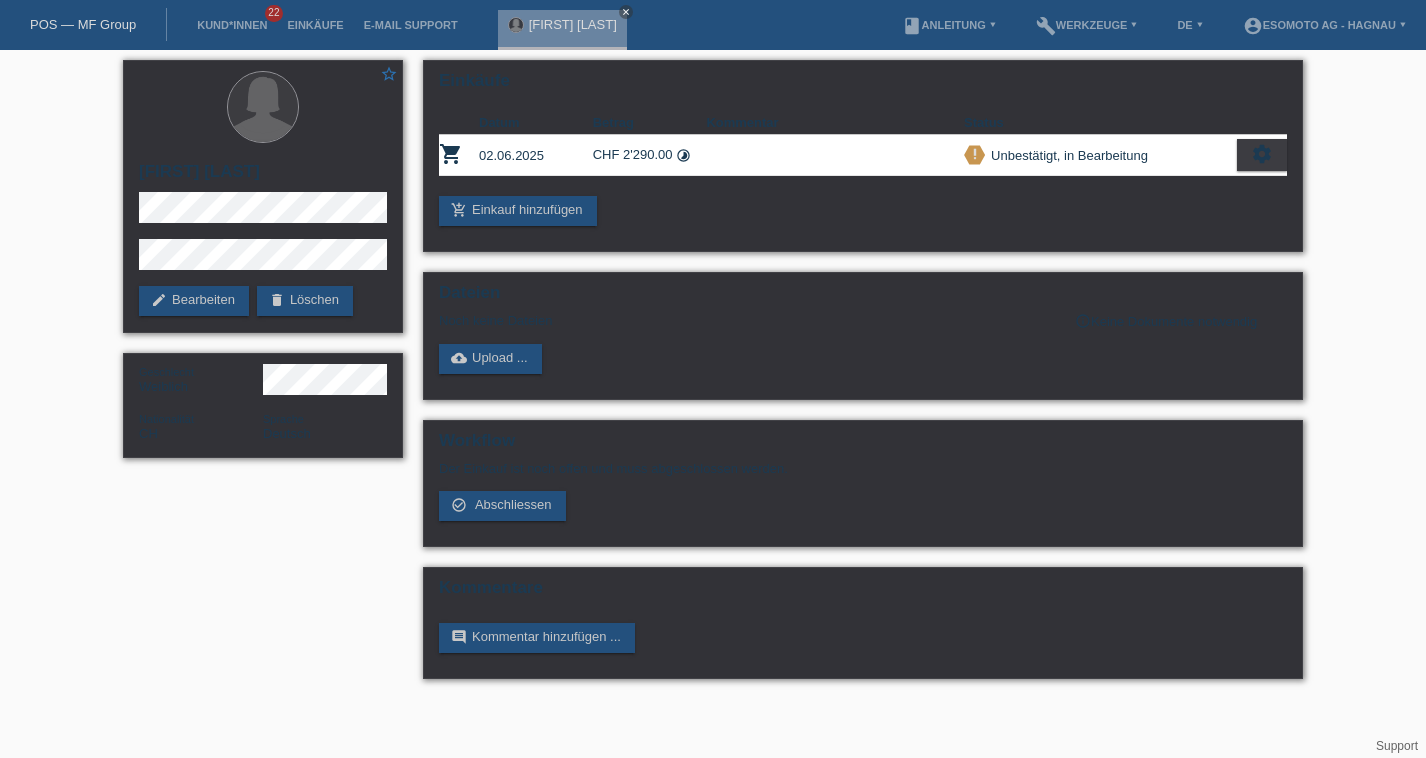 scroll, scrollTop: 0, scrollLeft: 0, axis: both 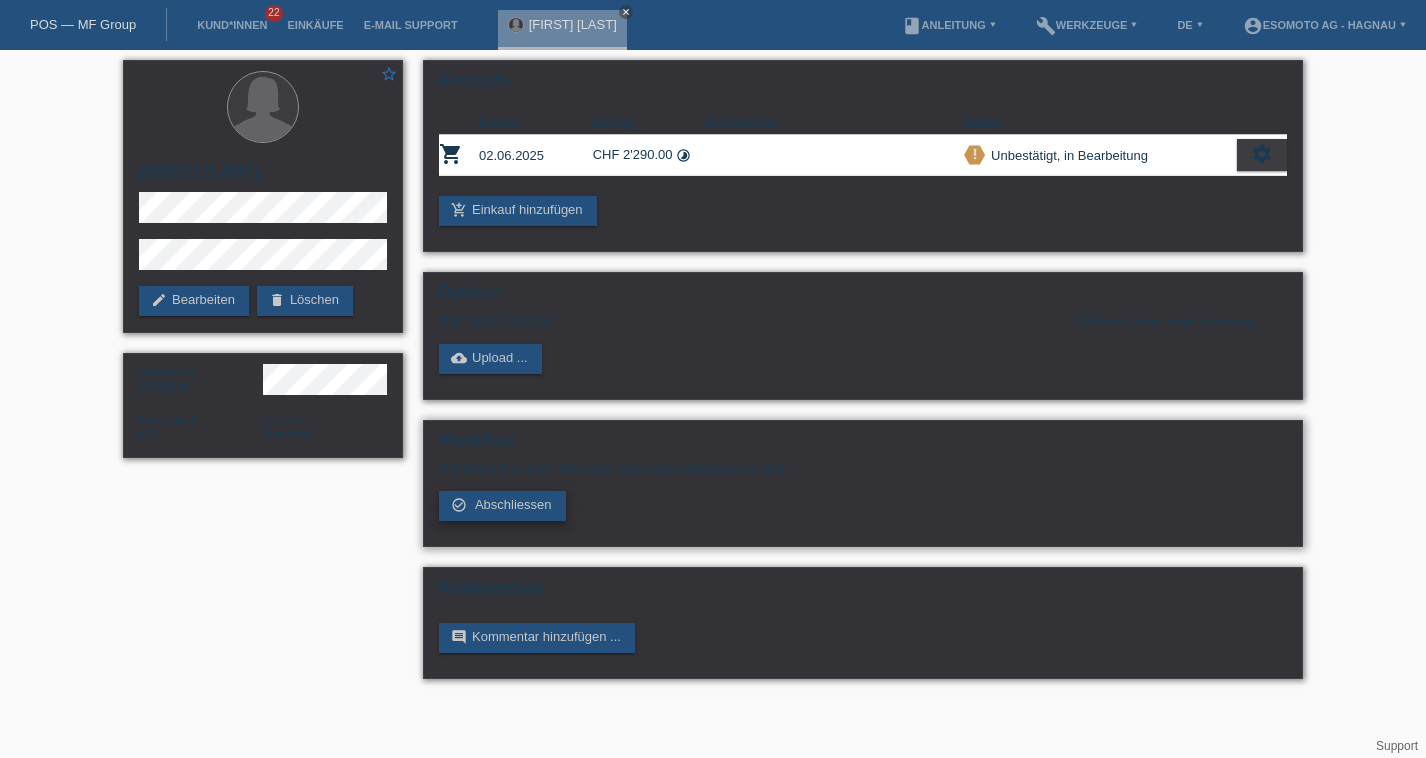 click on "Abschliessen" at bounding box center (513, 504) 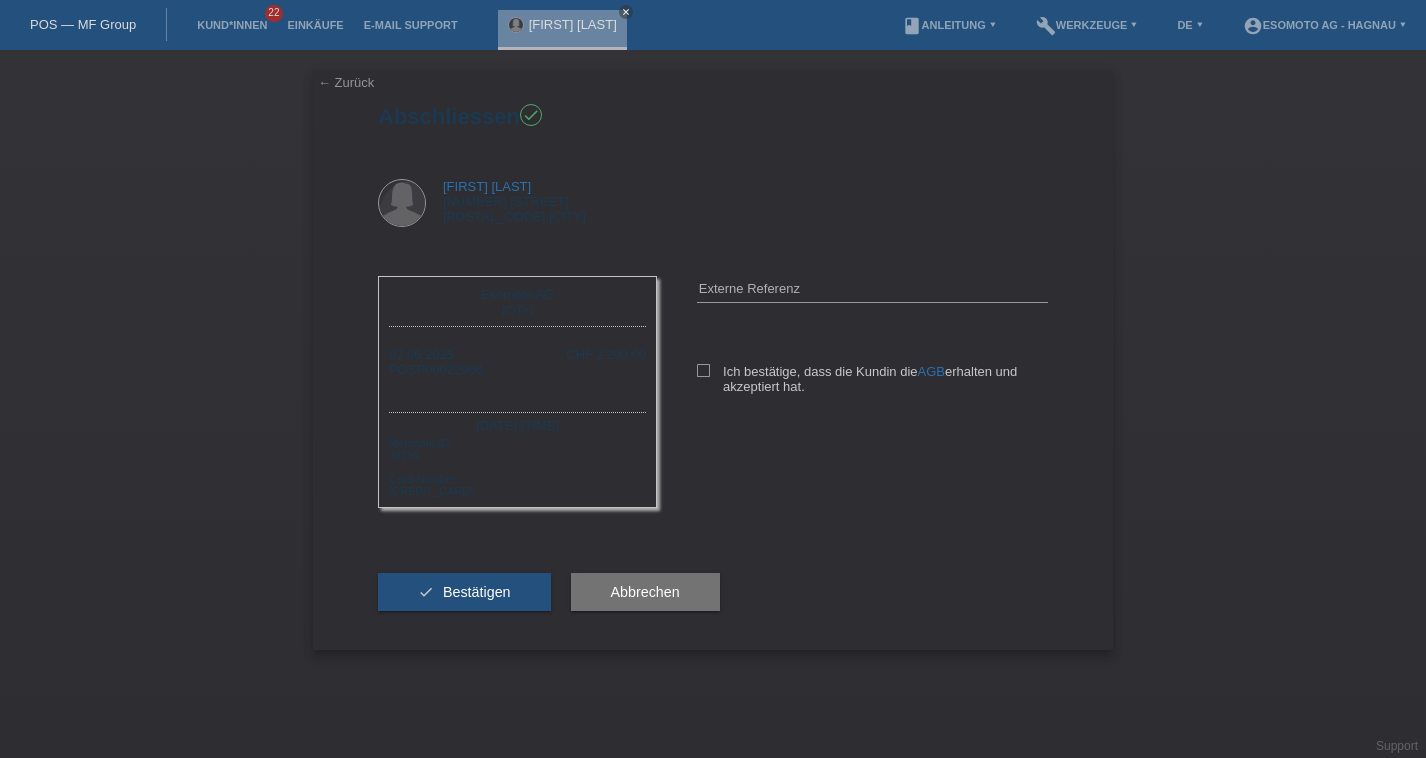 scroll, scrollTop: 0, scrollLeft: 0, axis: both 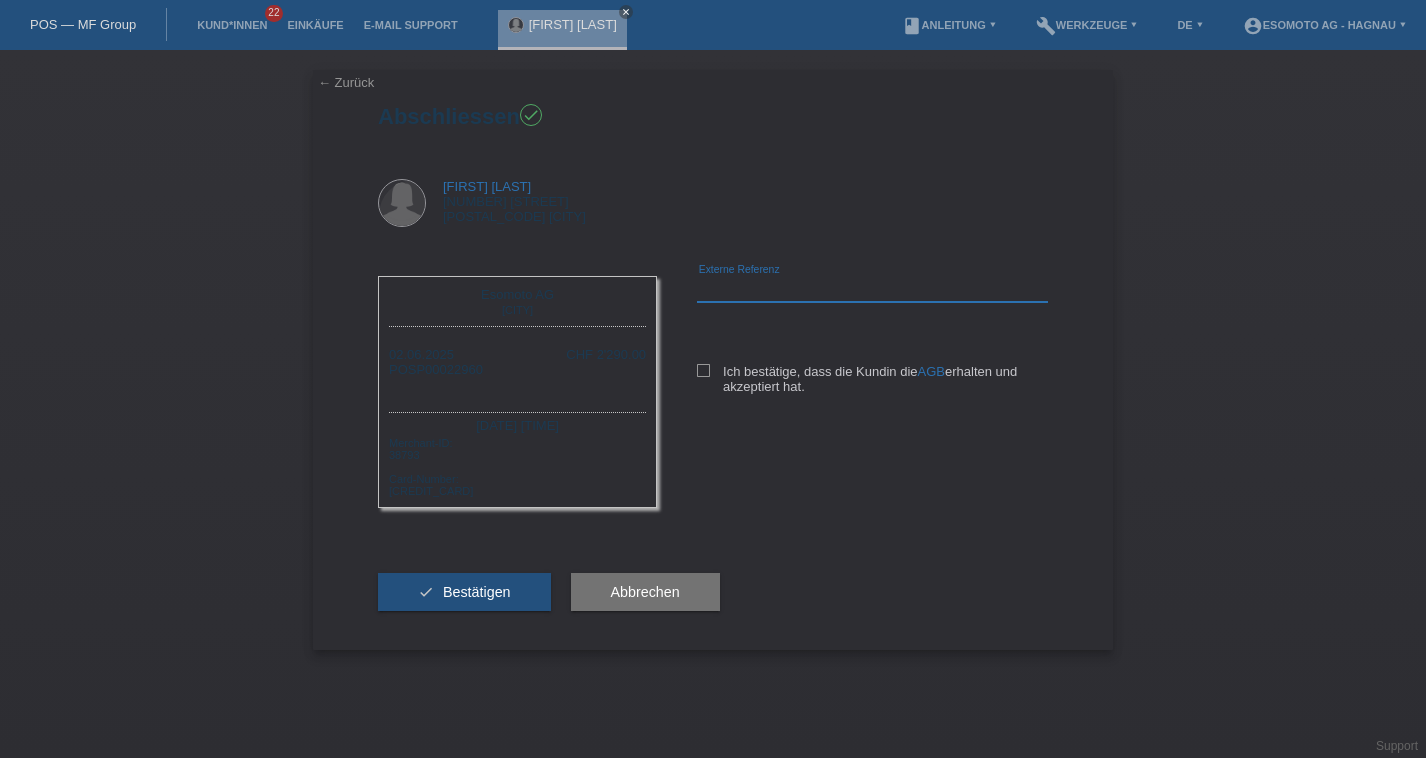 click at bounding box center [872, 289] 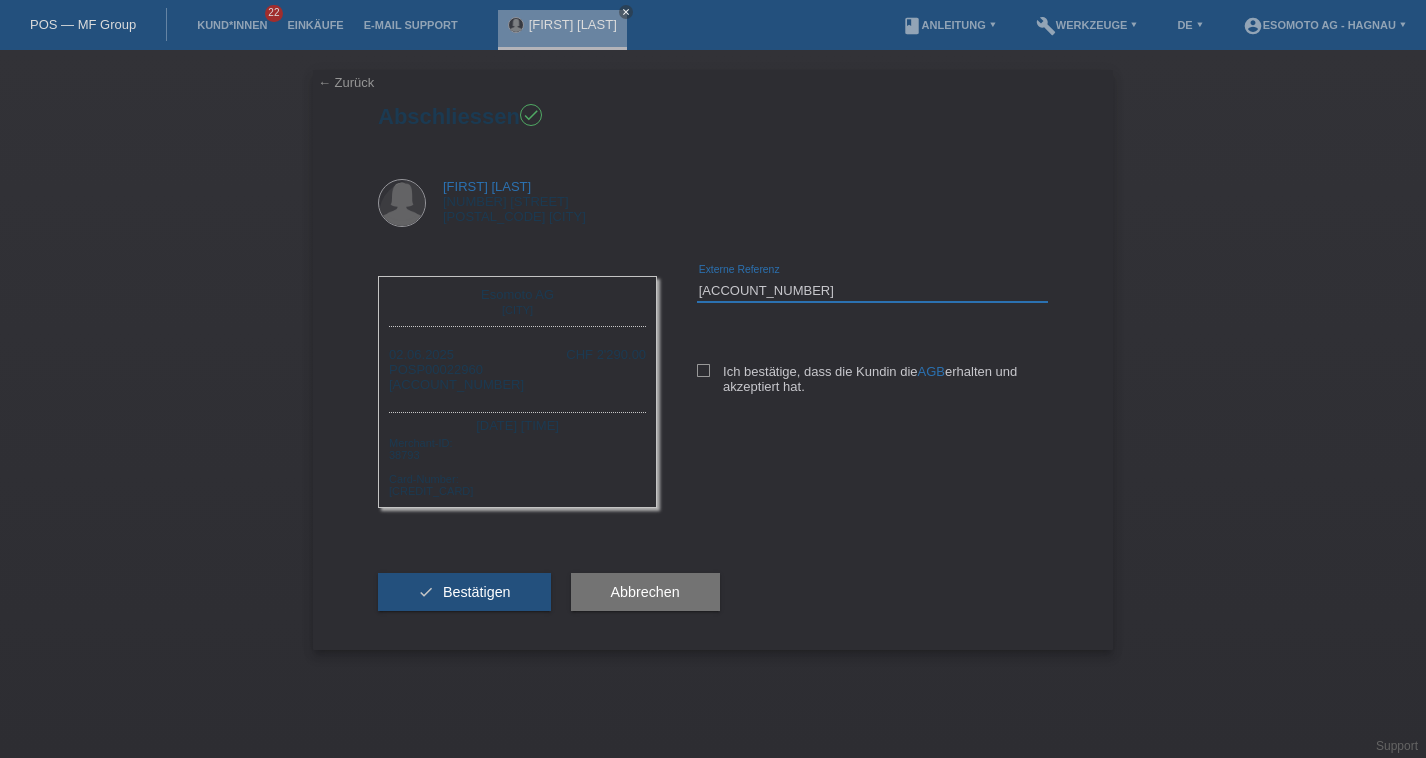 type on "[ACCOUNT_NUMBER]" 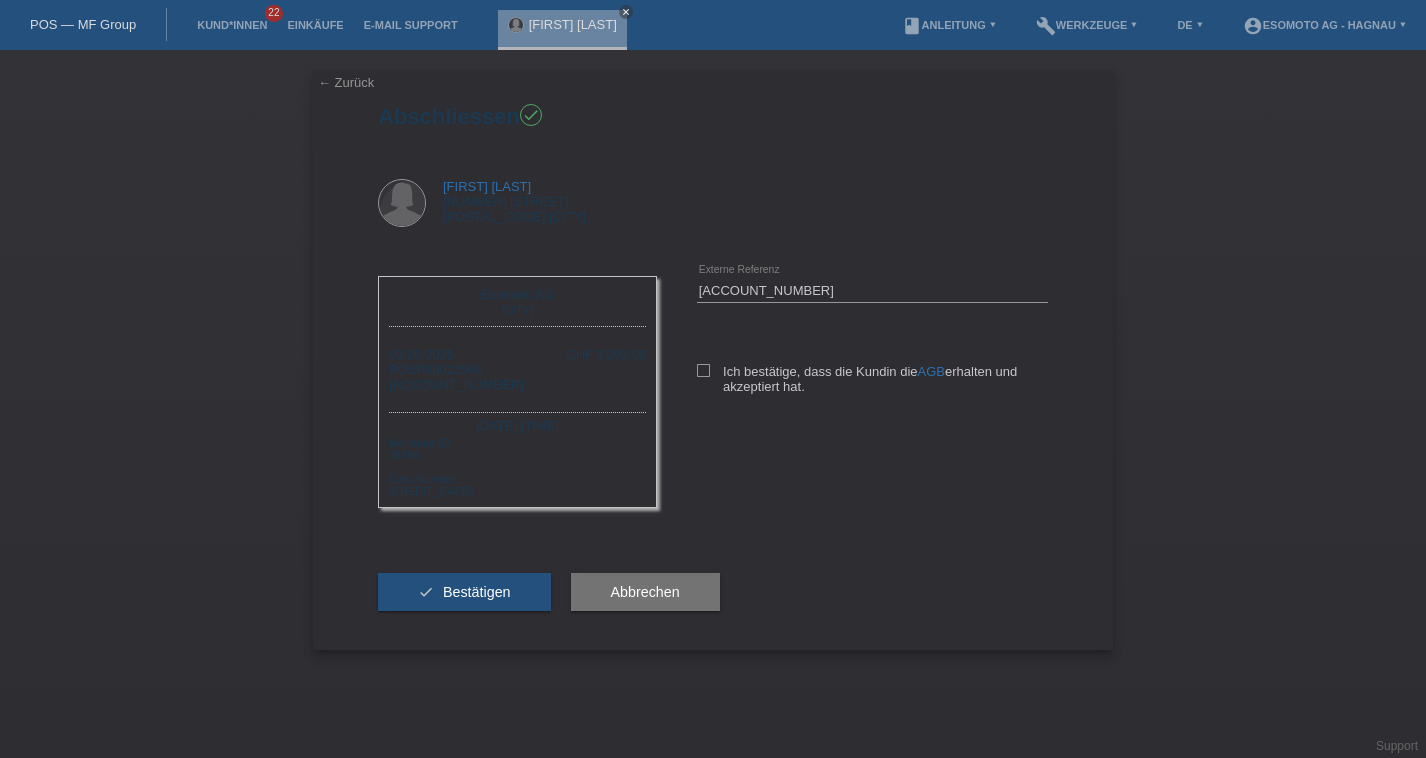 click on "[COMPANY]
[CITY]
[DATE]
[DOCUMENT_ID]
[ACCOUNT_NUMBER]
CHF [PRICE]" at bounding box center [713, 395] 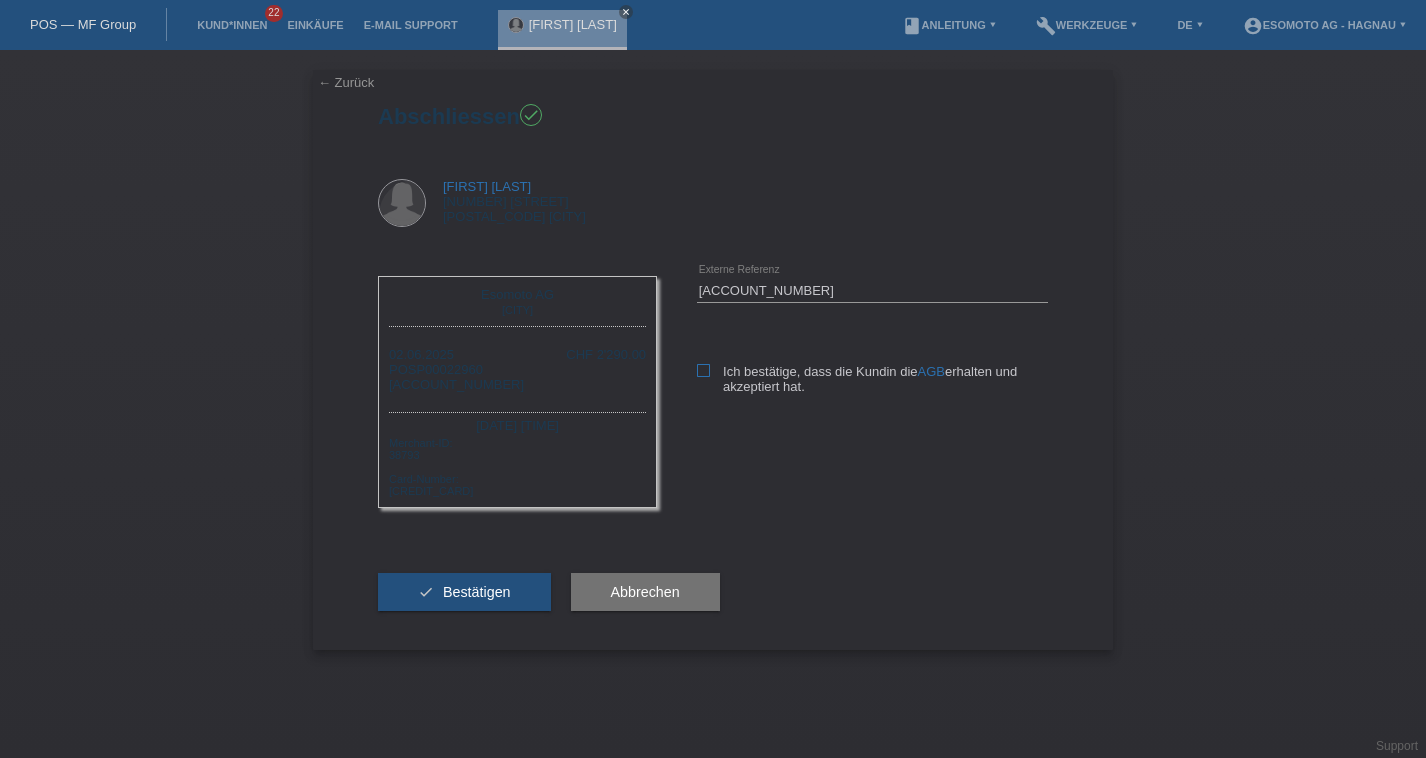 click at bounding box center [703, 370] 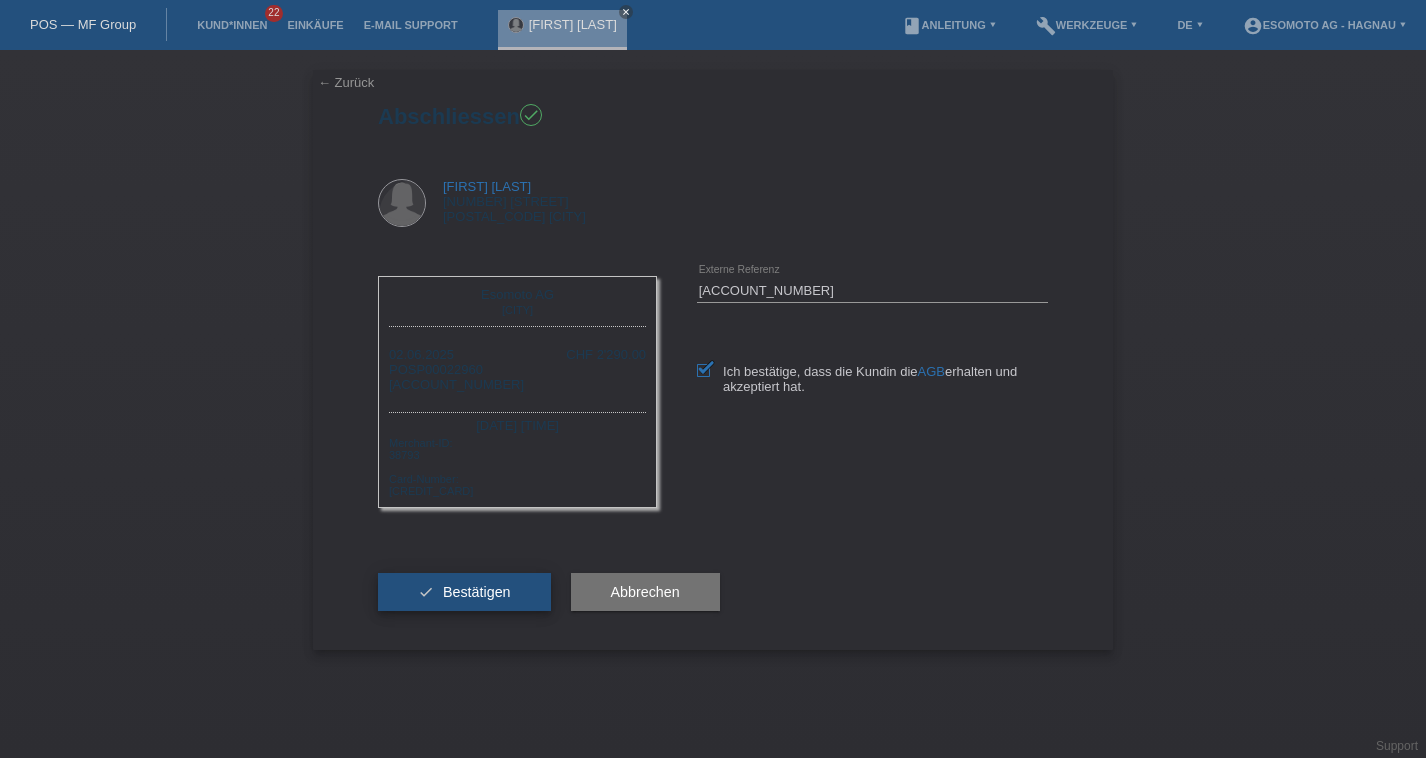 click on "check   Bestätigen" at bounding box center (464, 592) 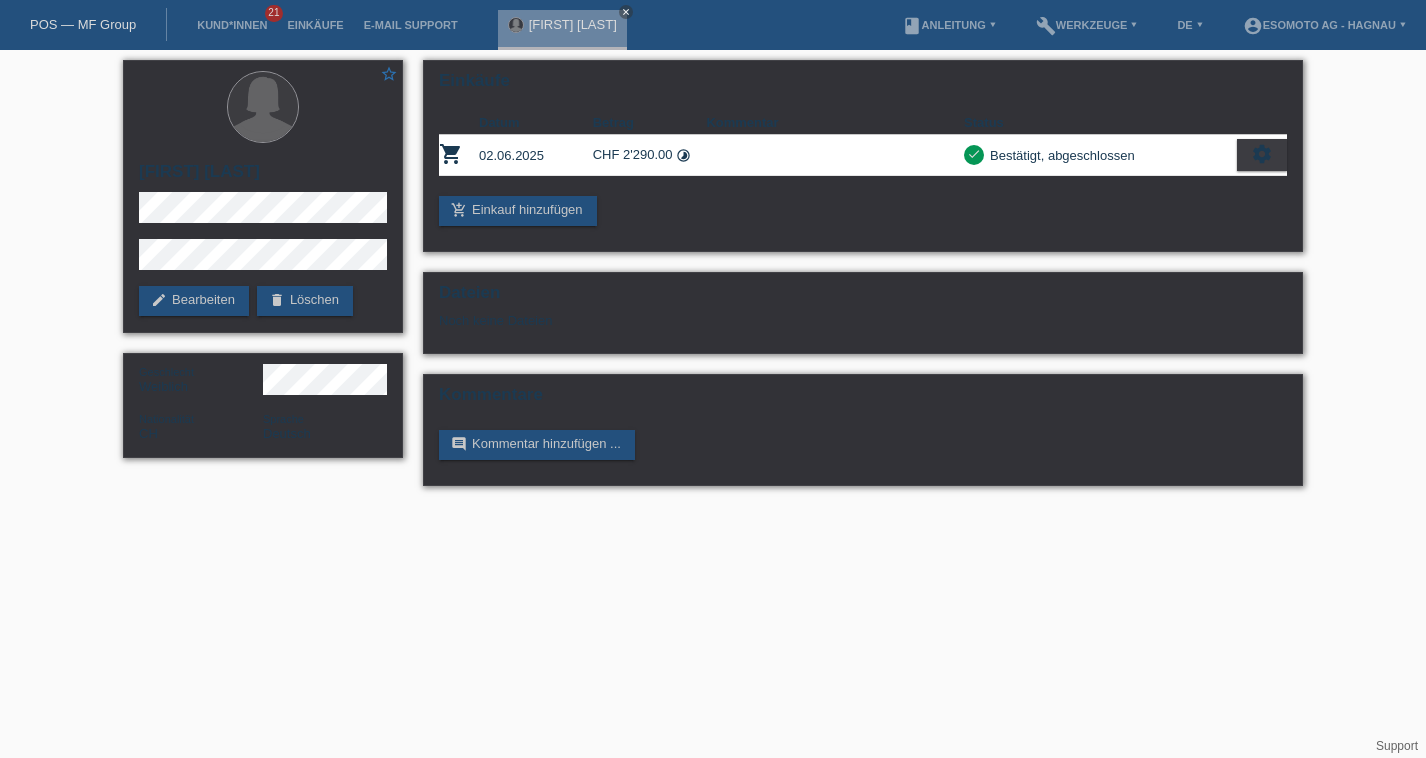 scroll, scrollTop: 0, scrollLeft: 0, axis: both 